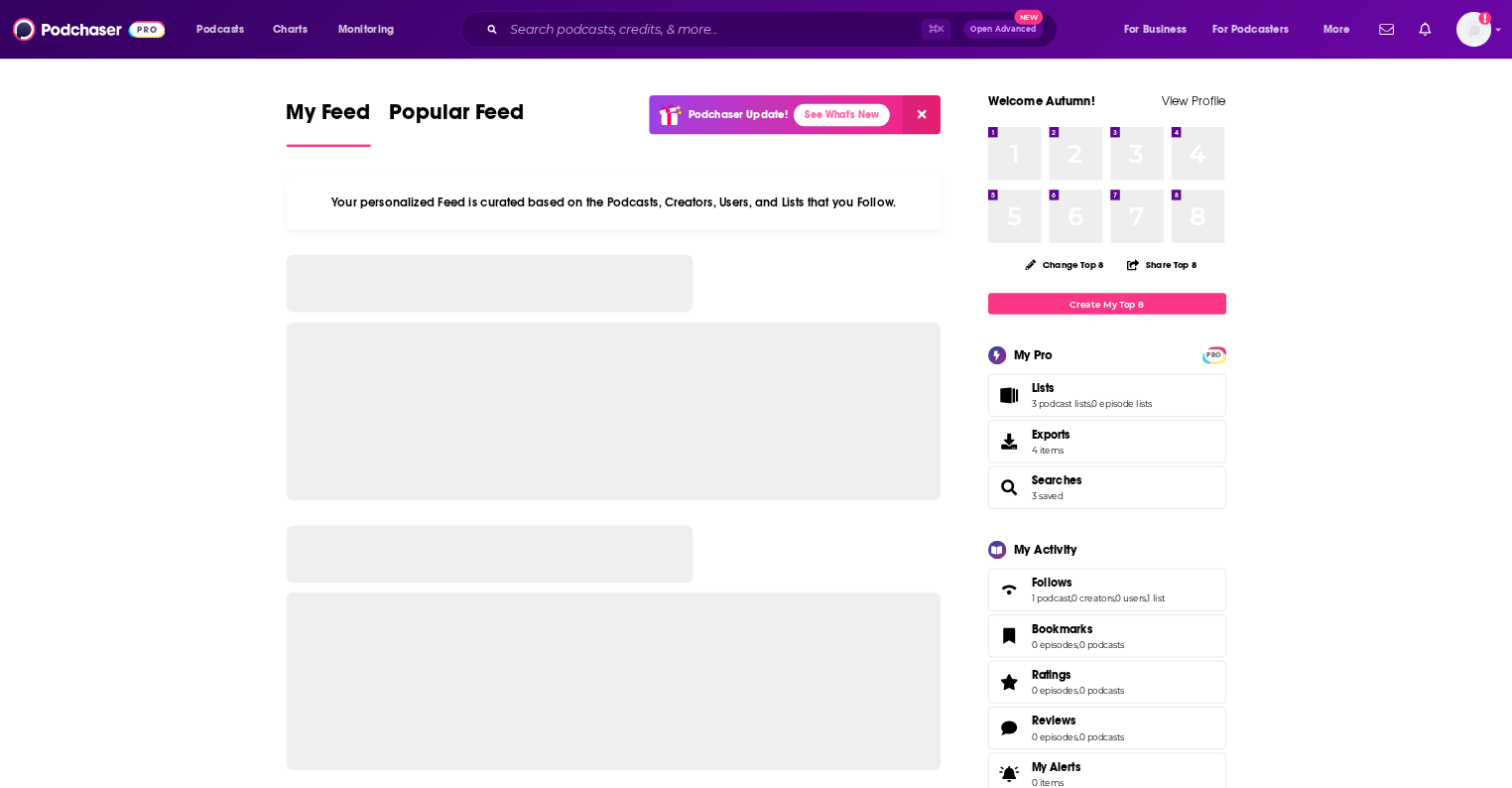 scroll, scrollTop: 0, scrollLeft: 0, axis: both 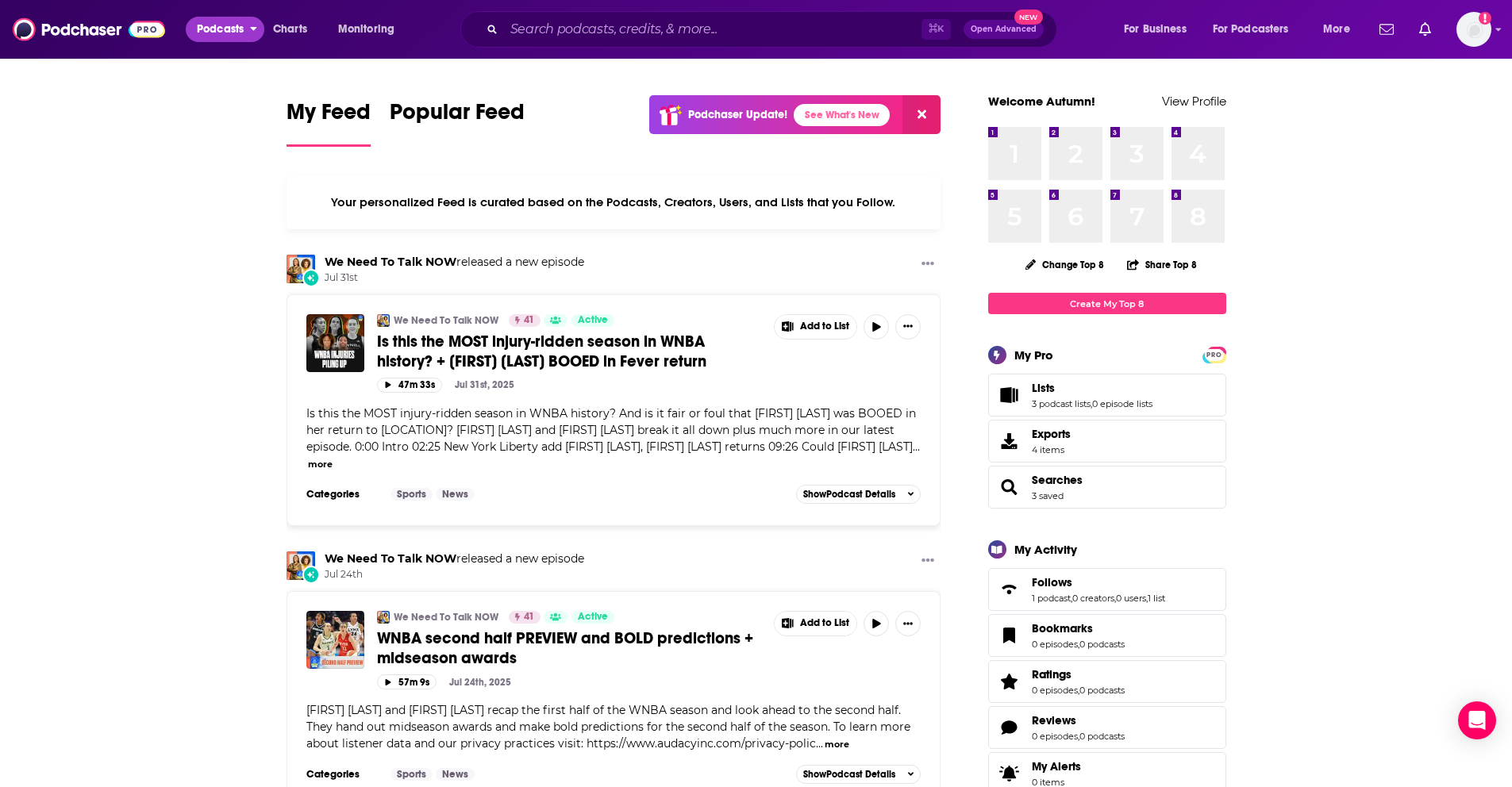 click on "Podcasts" at bounding box center [220, 29] 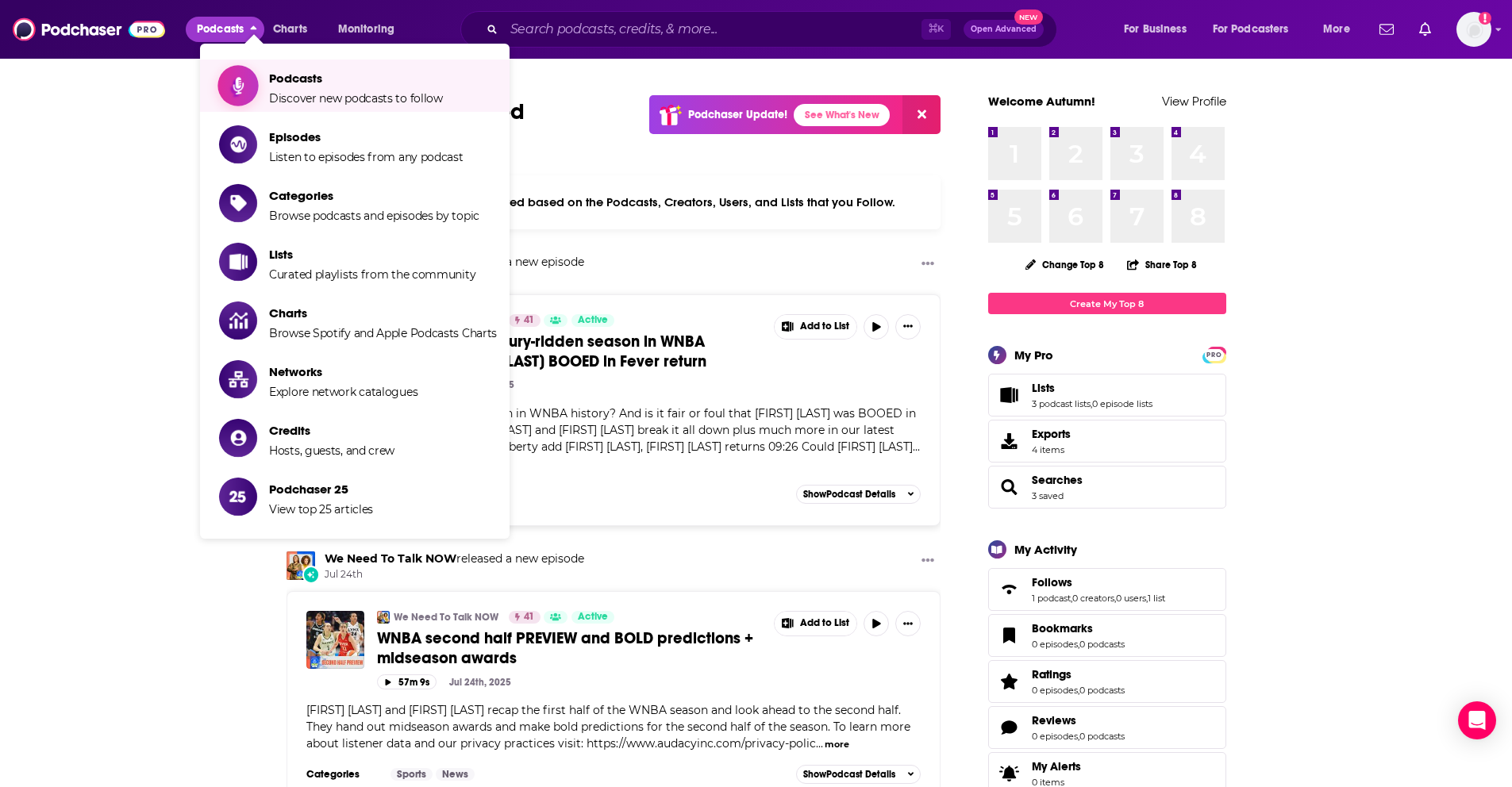 click on "Podcasts" at bounding box center [356, 78] 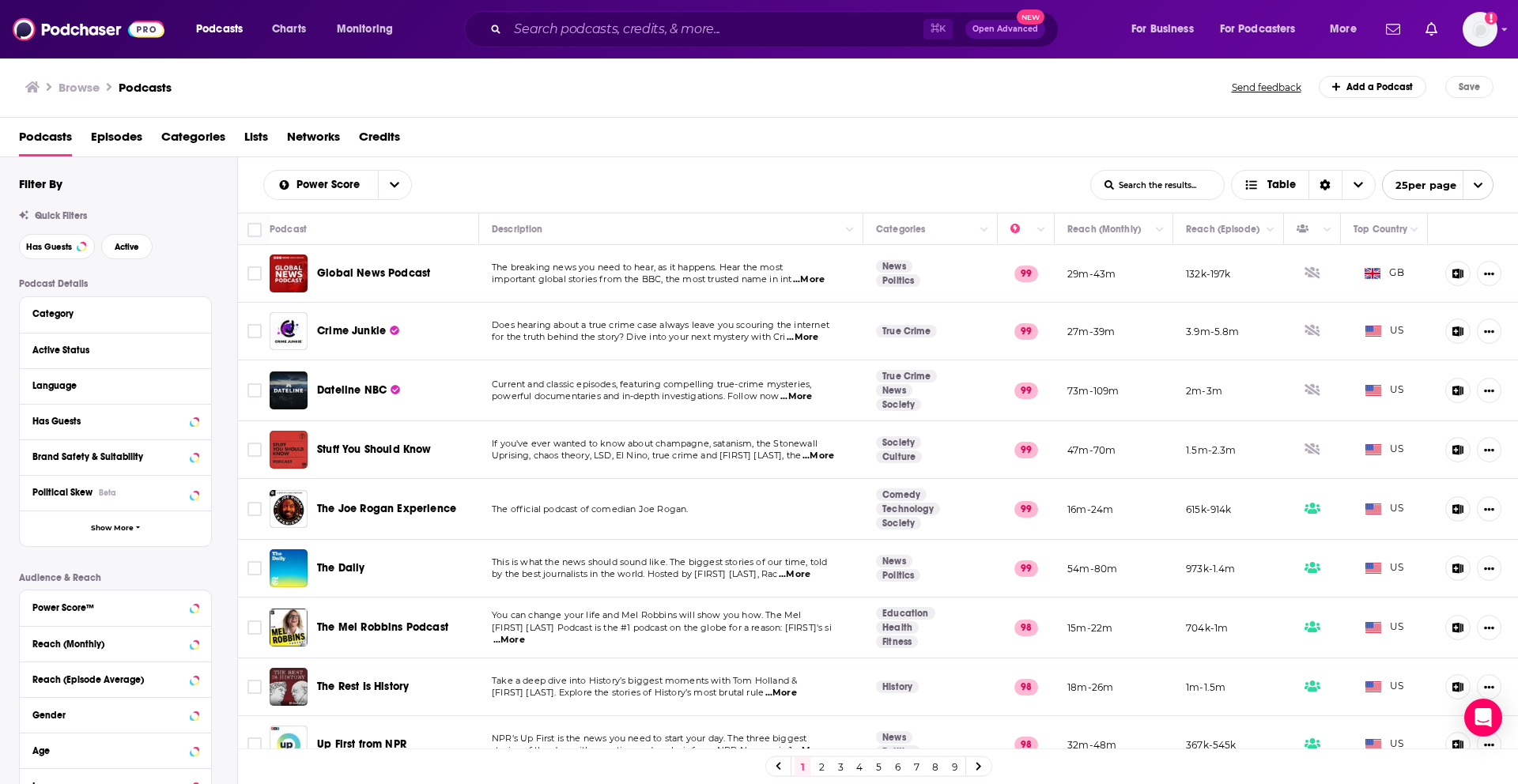 click on "Browse Podcasts" at bounding box center [629, 87] 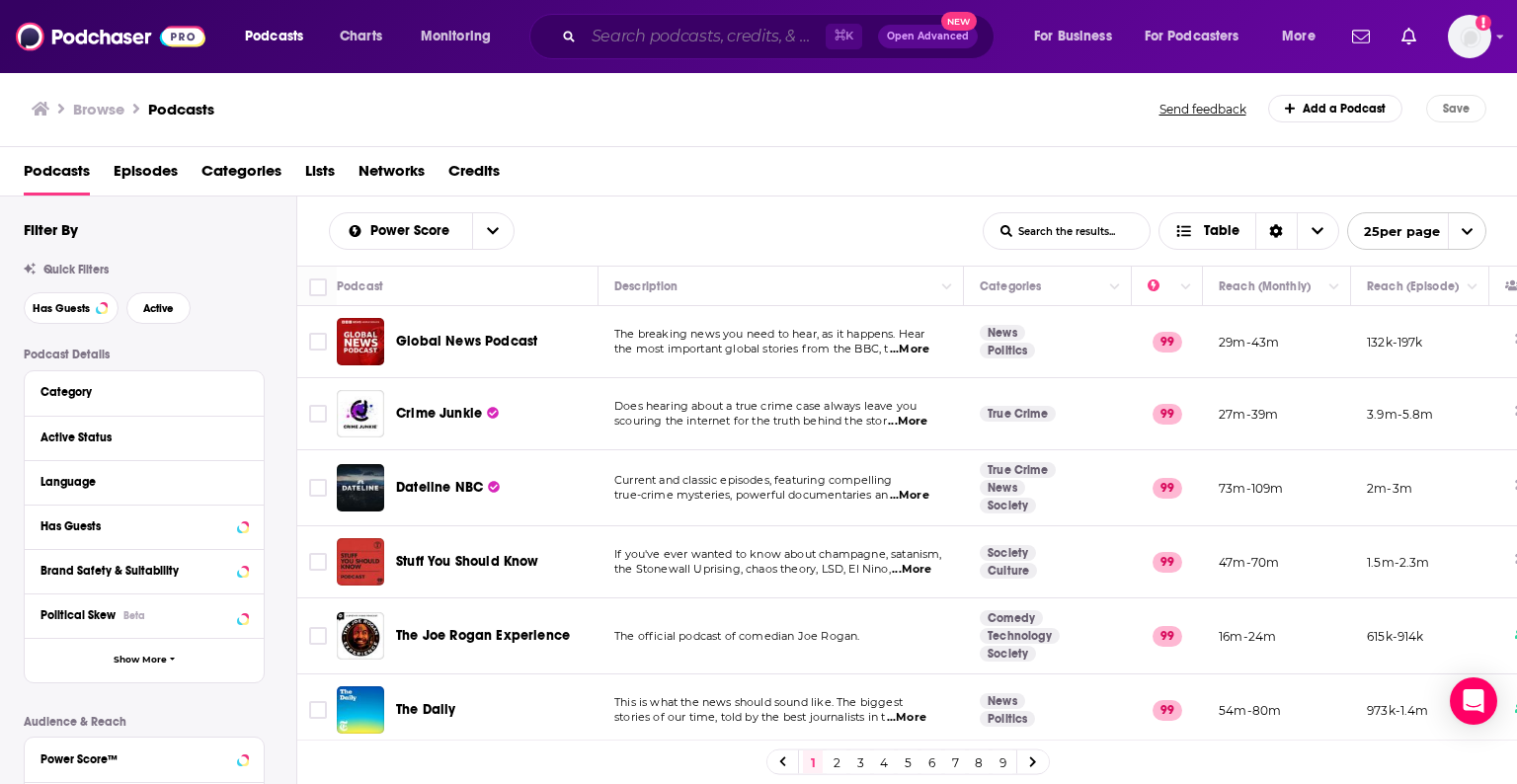 click at bounding box center [704, 37] 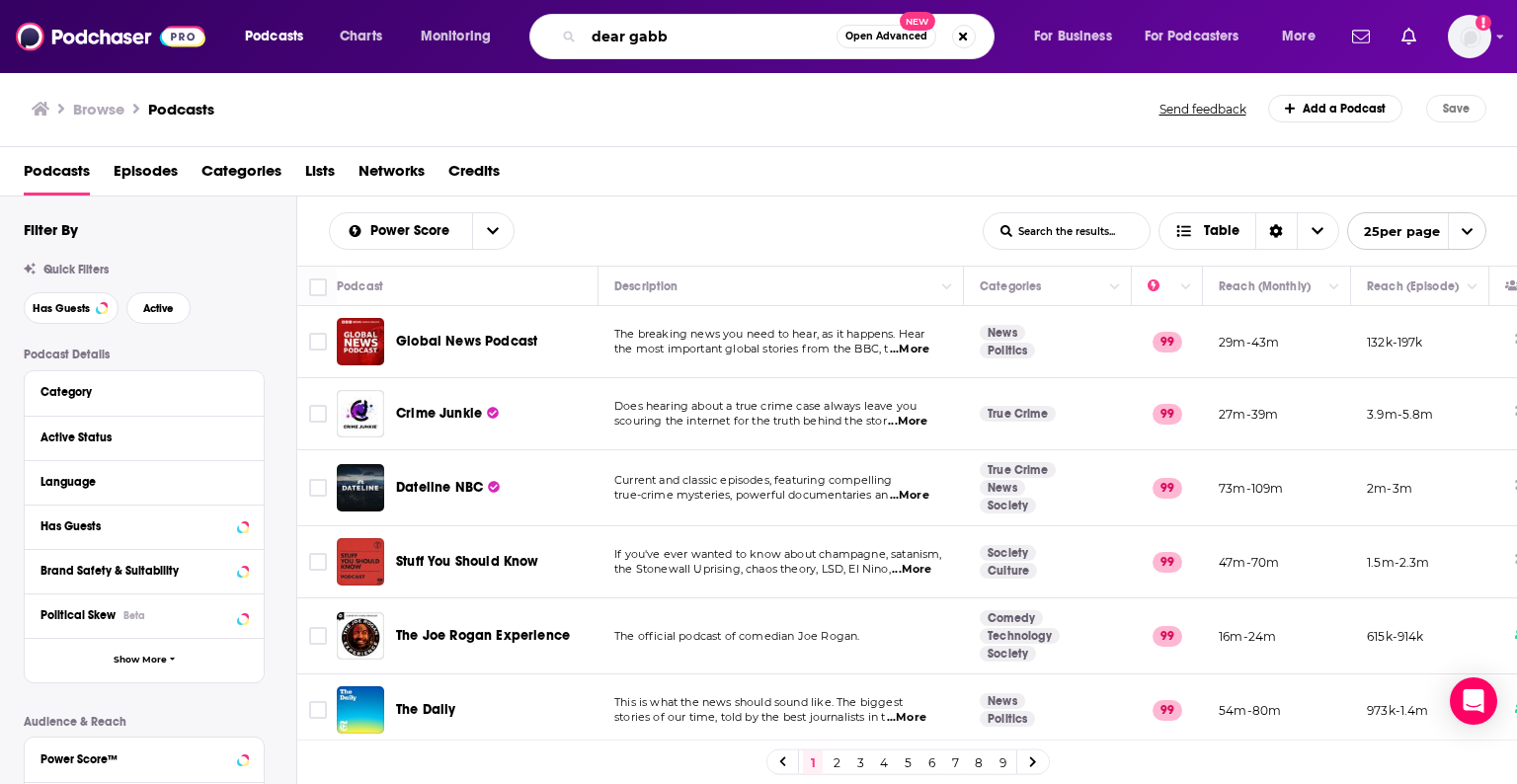 type on "dear gabby" 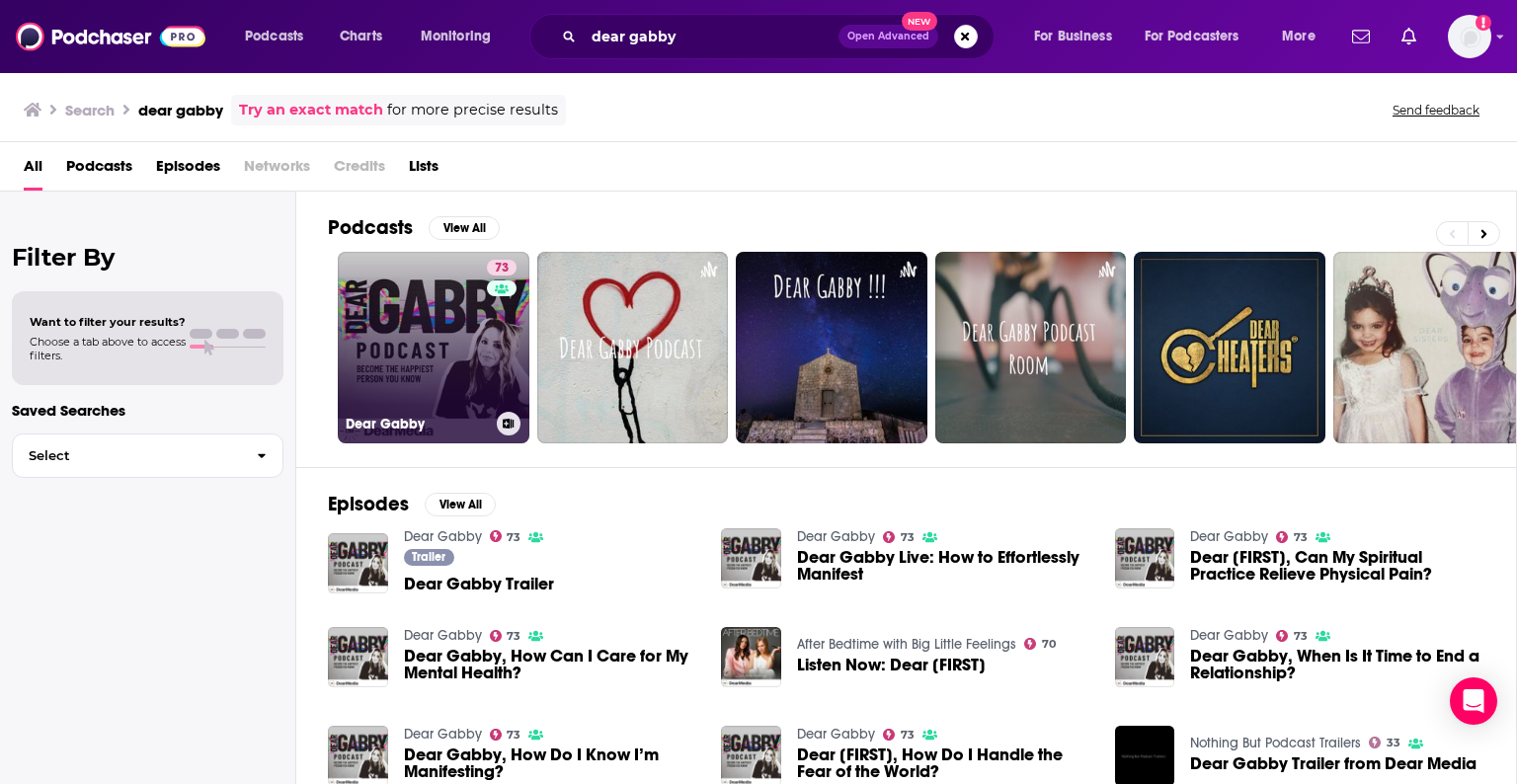 click on "[NUMBER] Dear [FIRST]" at bounding box center (434, 348) 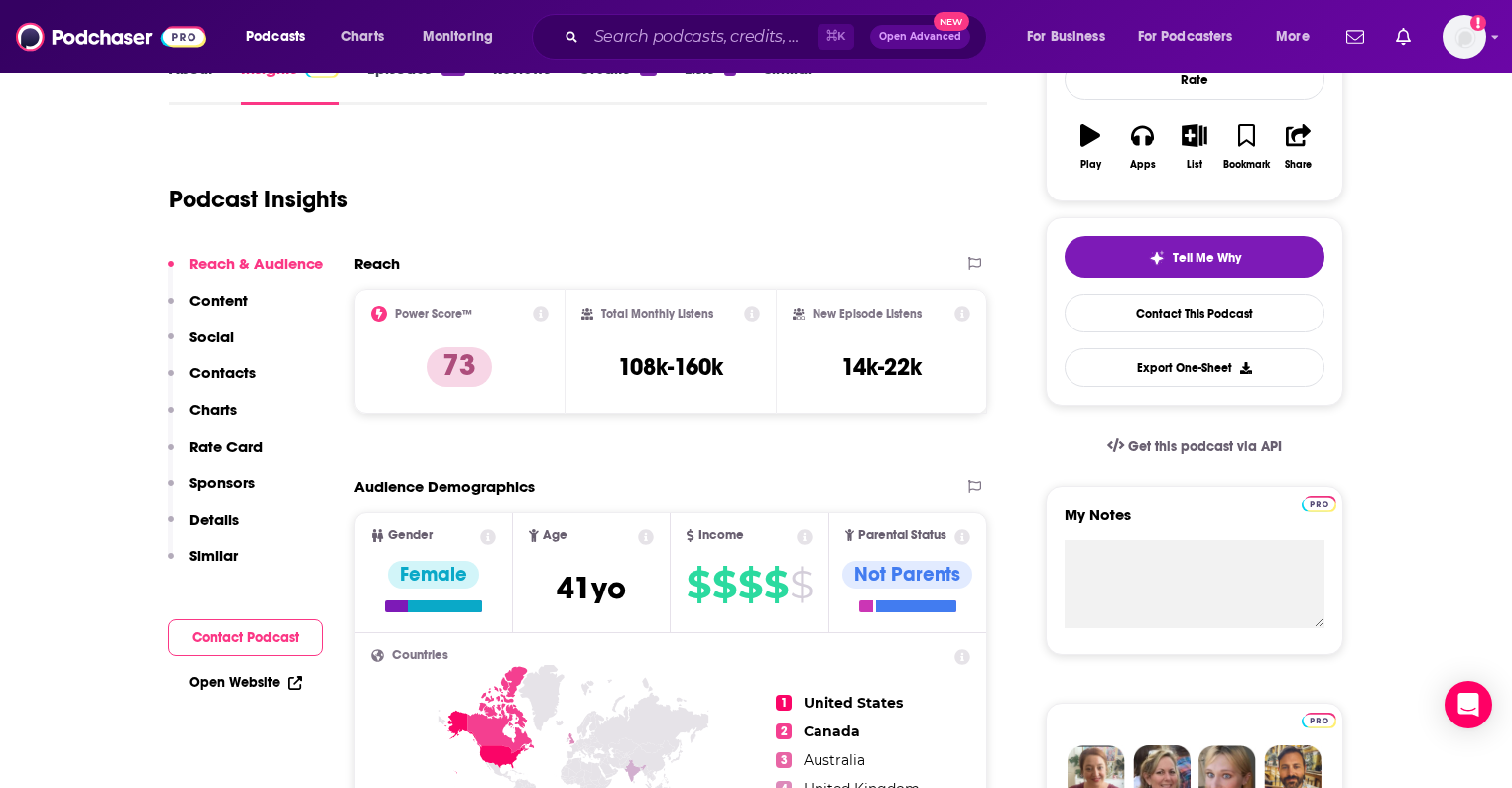 scroll, scrollTop: 325, scrollLeft: 0, axis: vertical 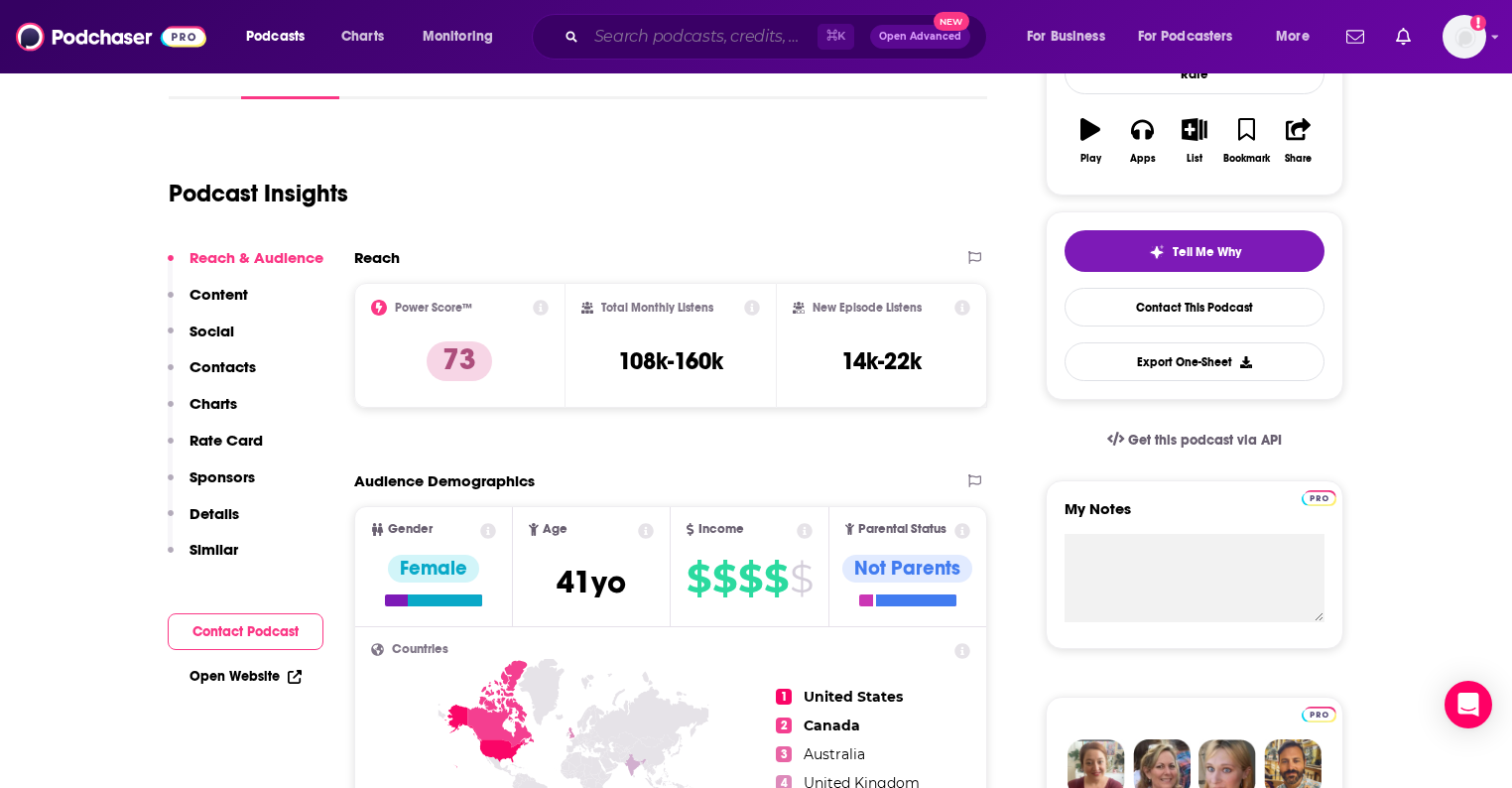 click at bounding box center [701, 37] 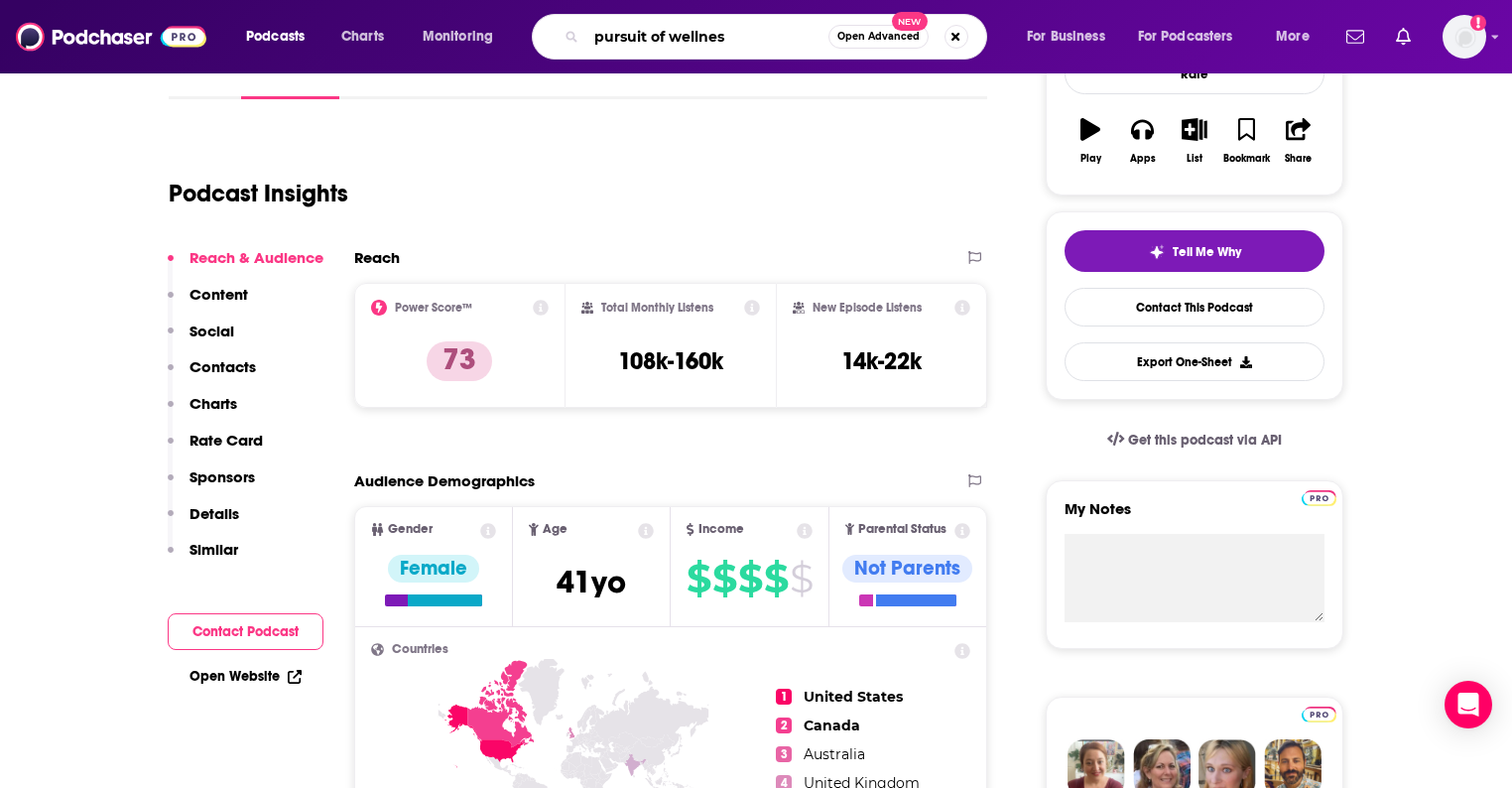 type on "pursuit of wellness" 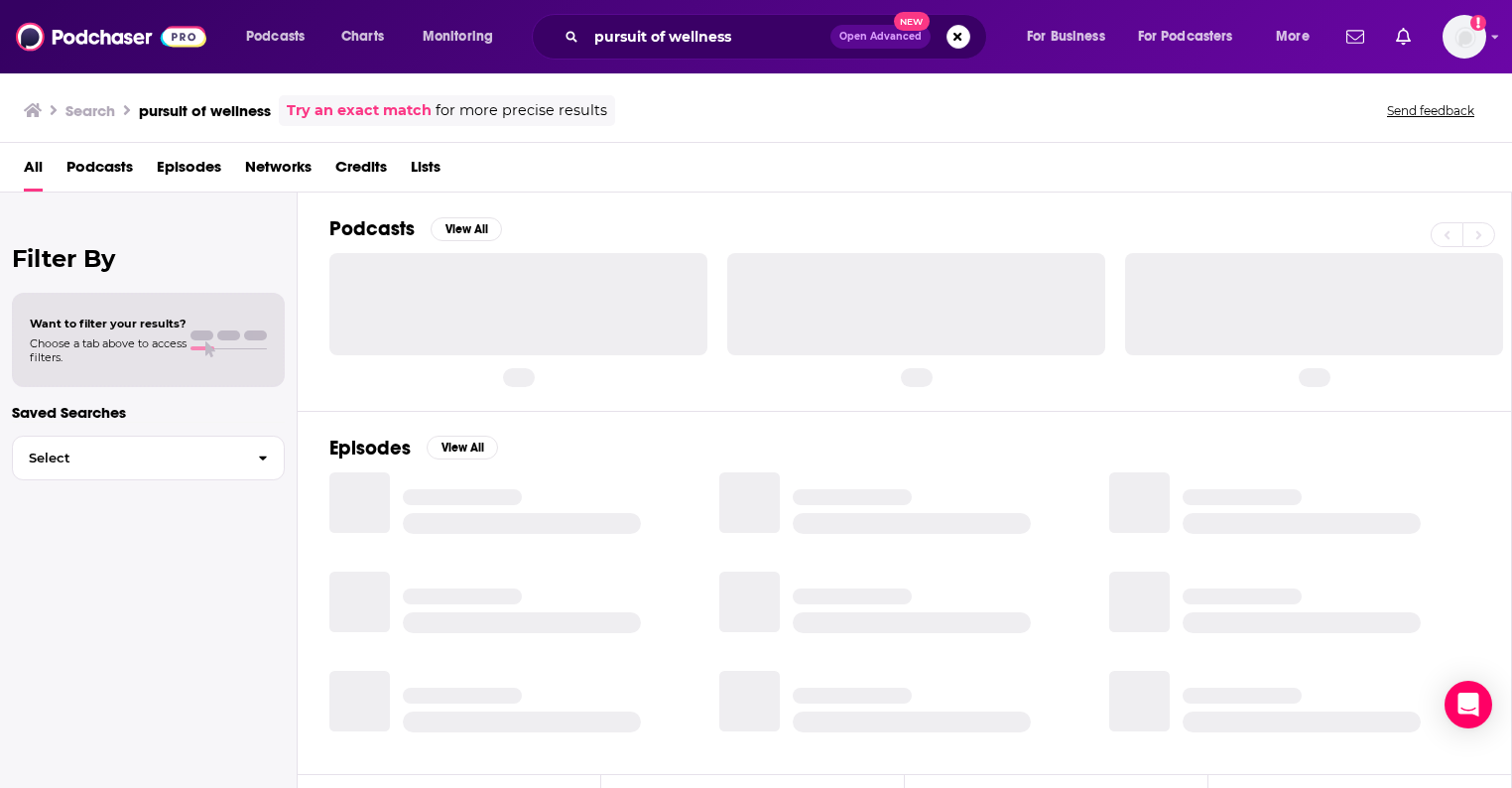 scroll, scrollTop: 0, scrollLeft: 0, axis: both 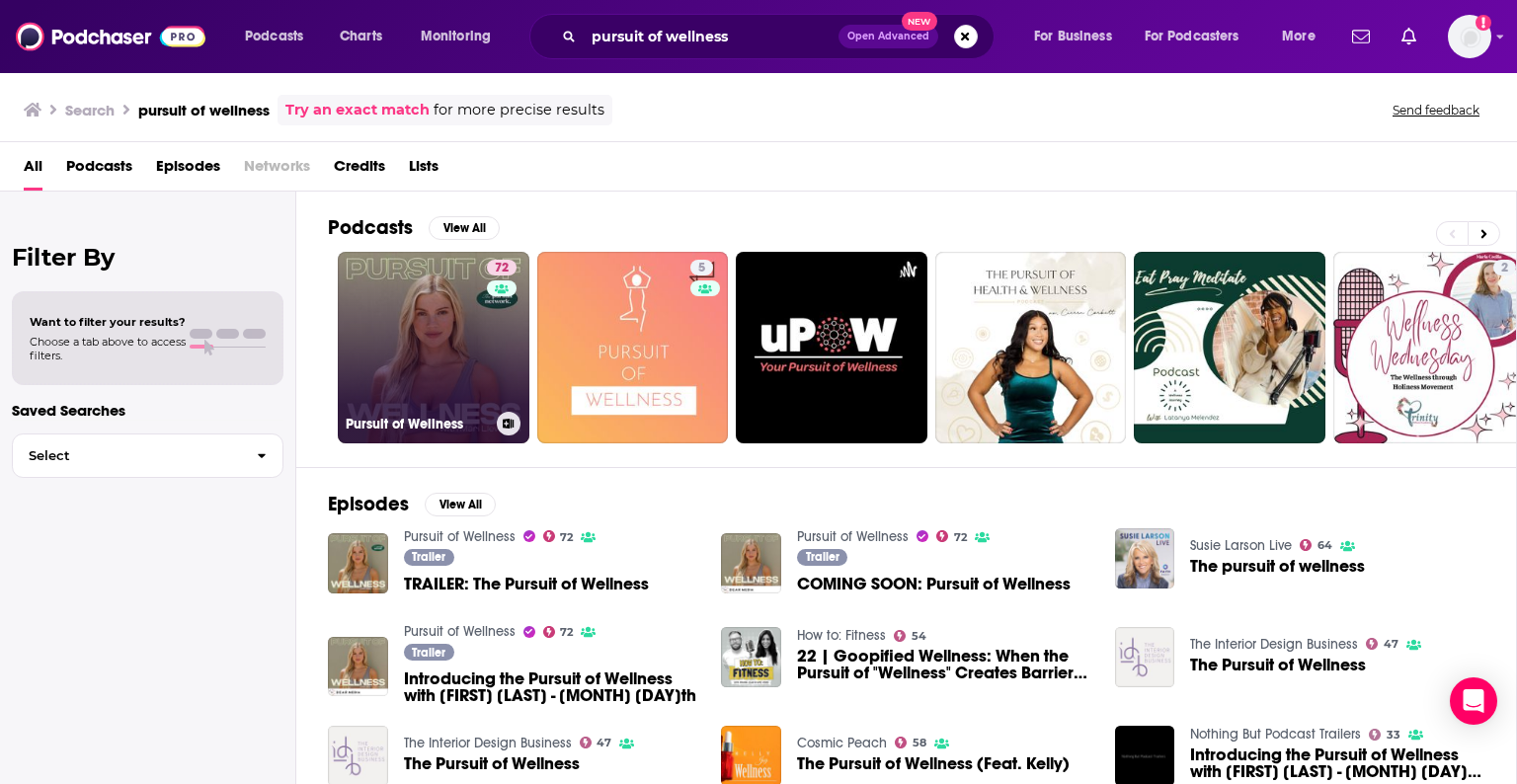click on "72 Pursuit of Wellness" at bounding box center [434, 348] 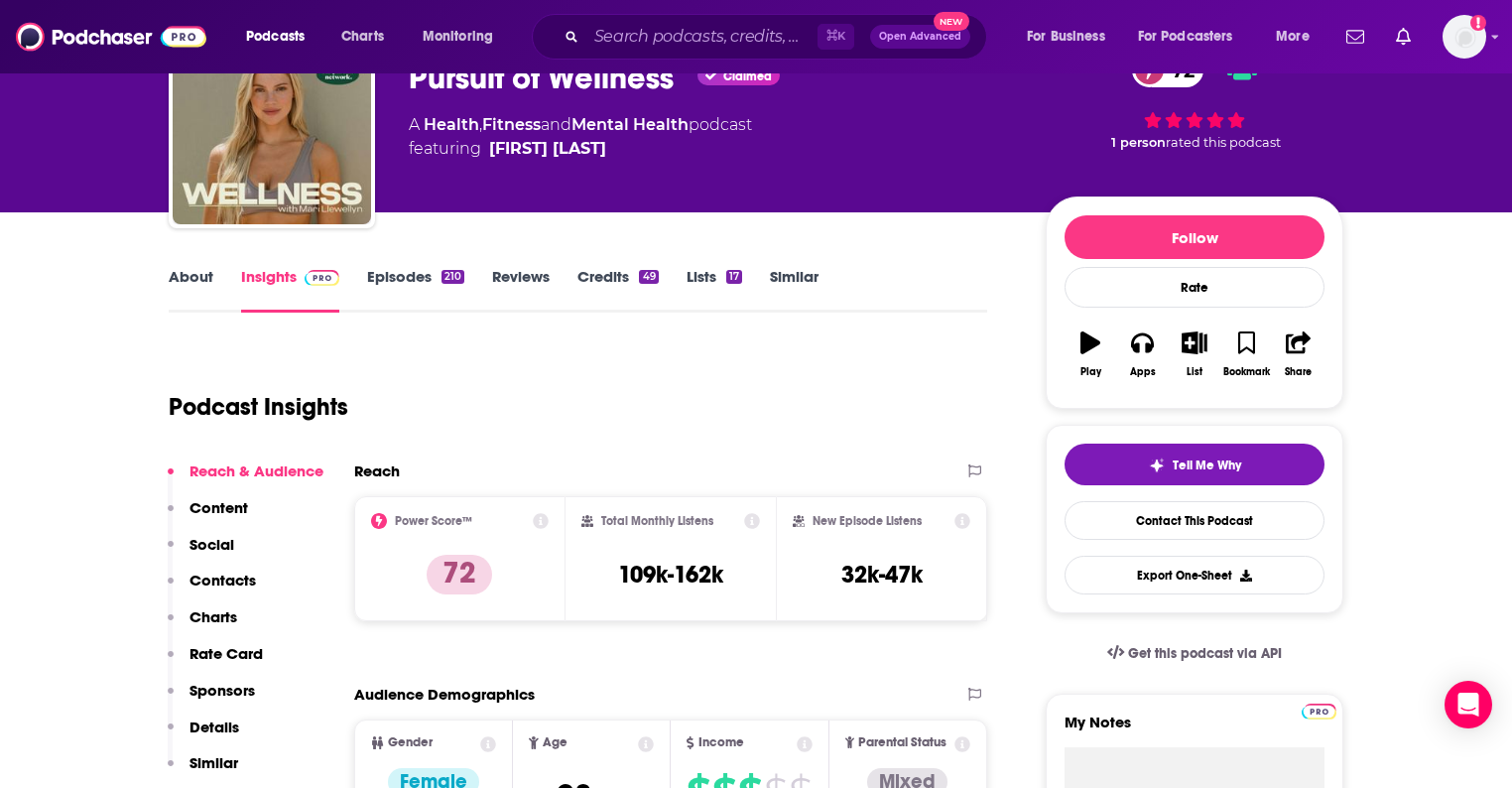 scroll, scrollTop: 125, scrollLeft: 0, axis: vertical 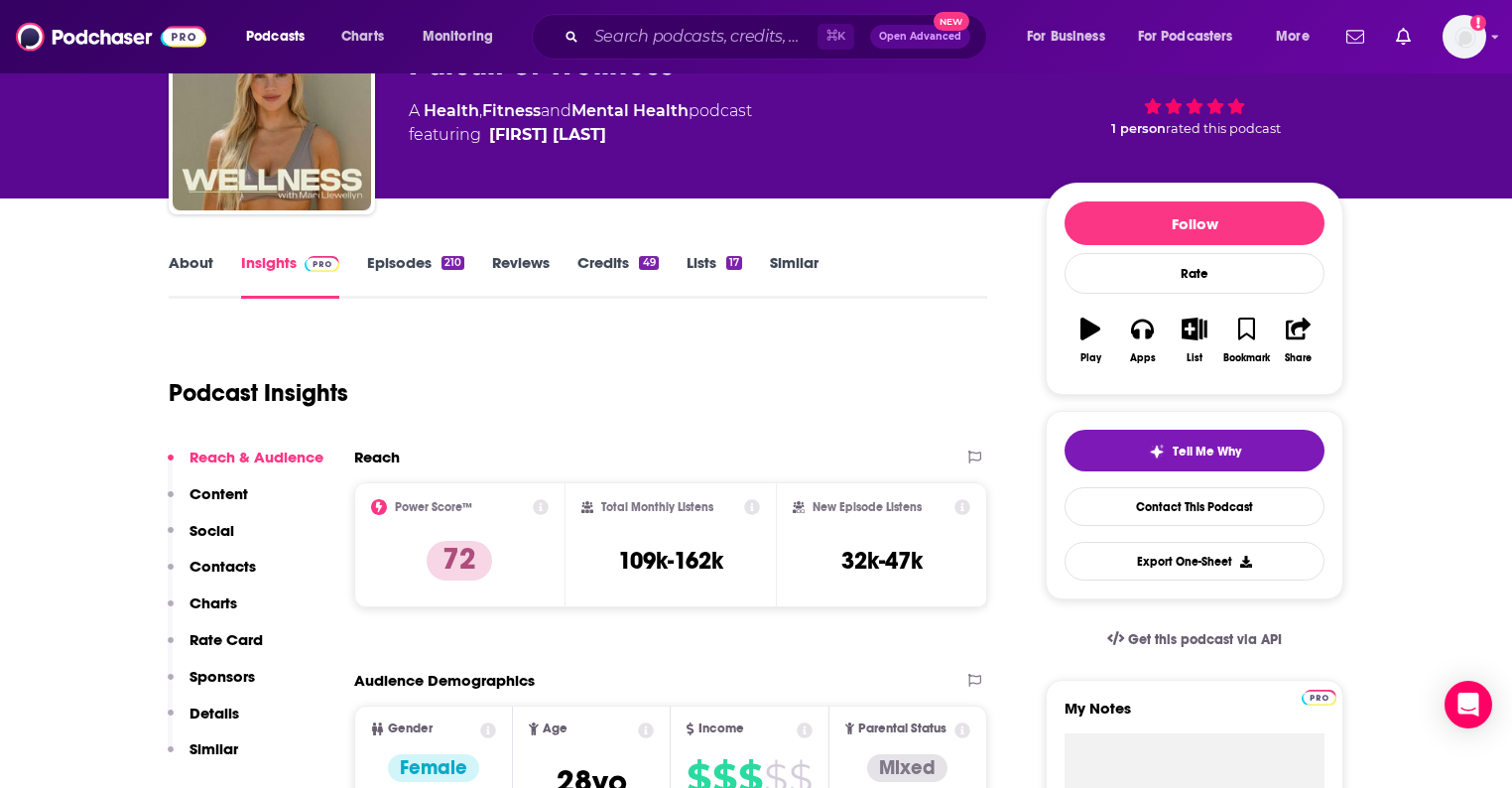 click 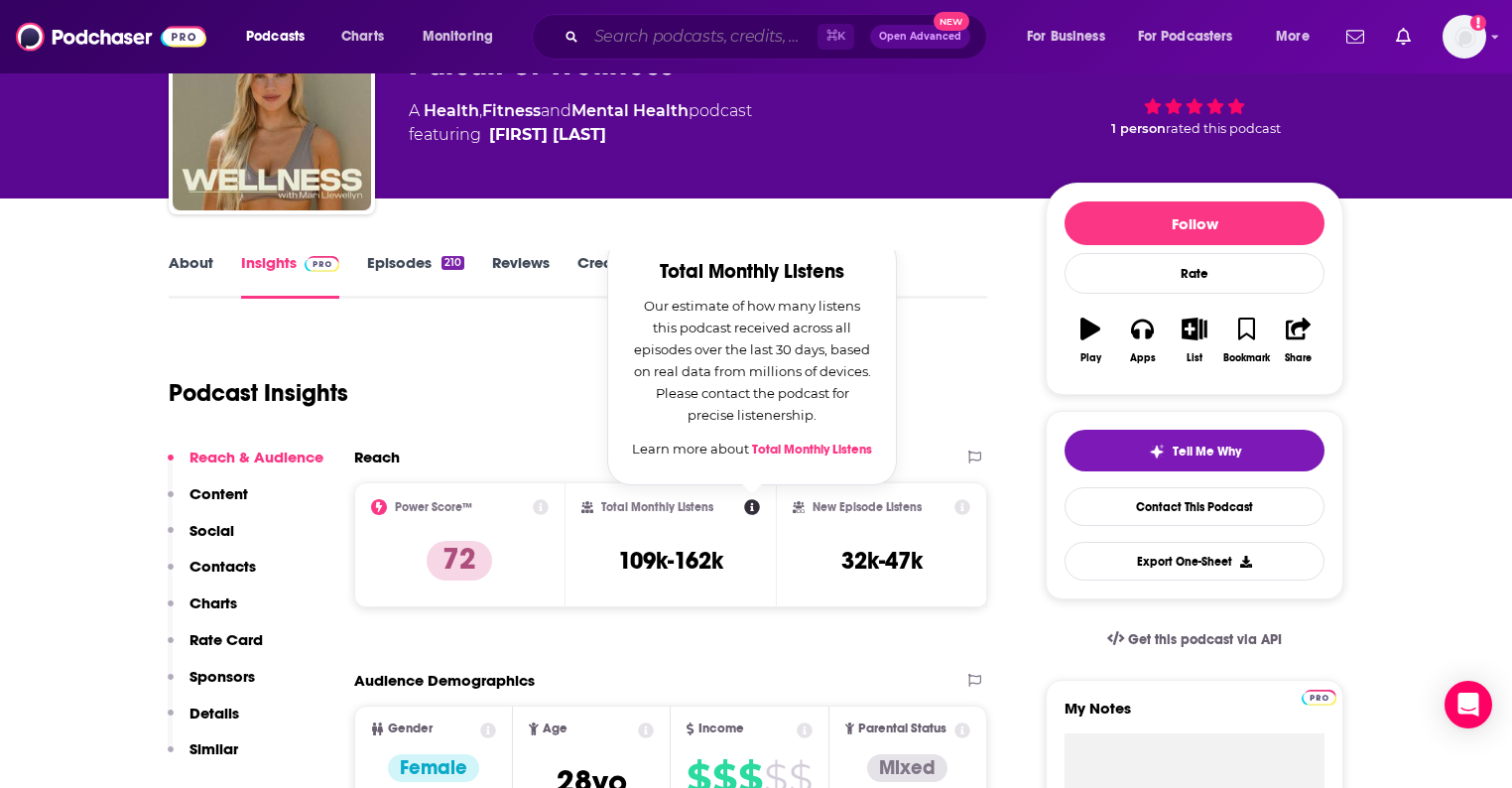 click at bounding box center (701, 37) 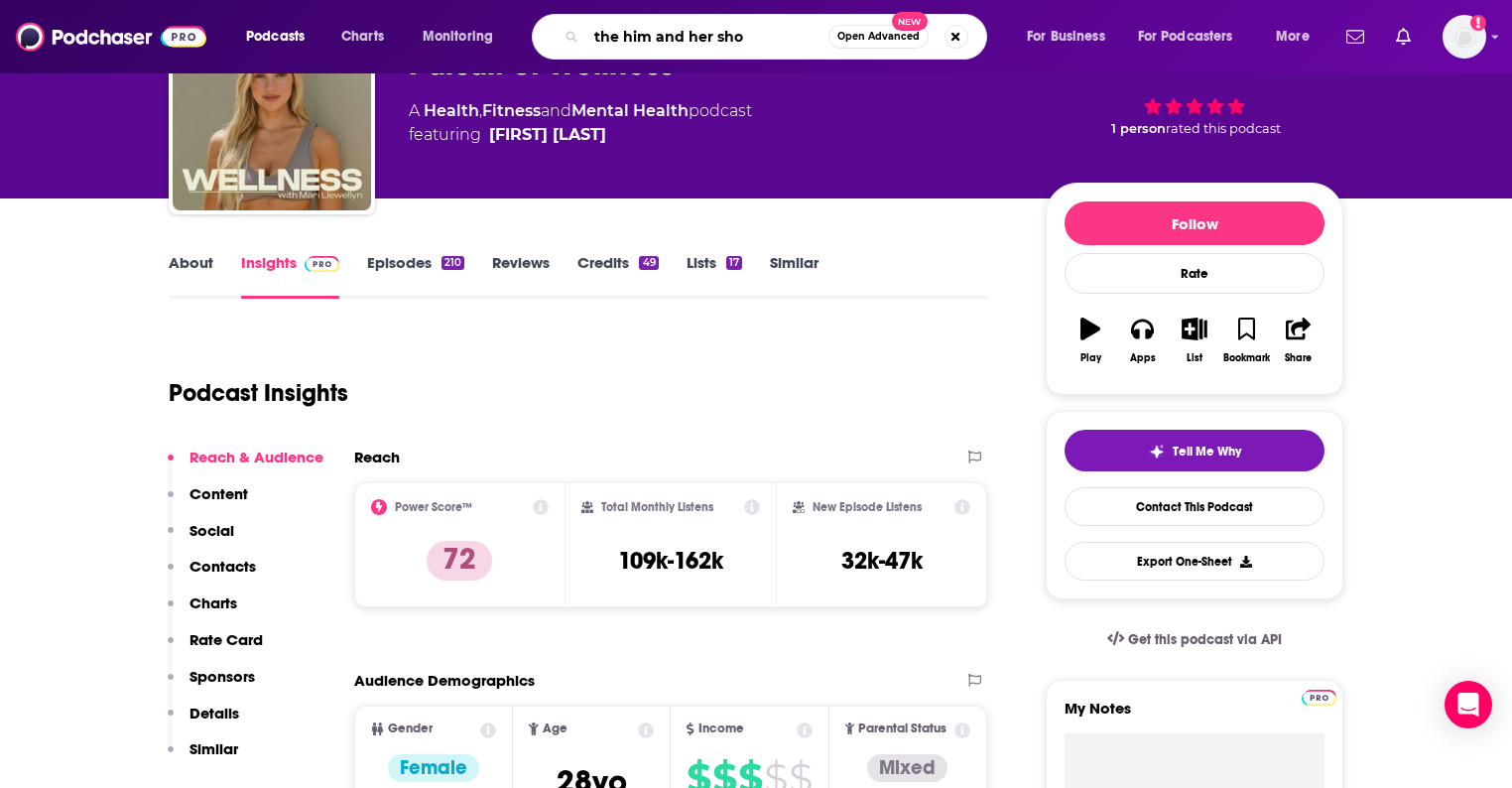 type on "the him and her show" 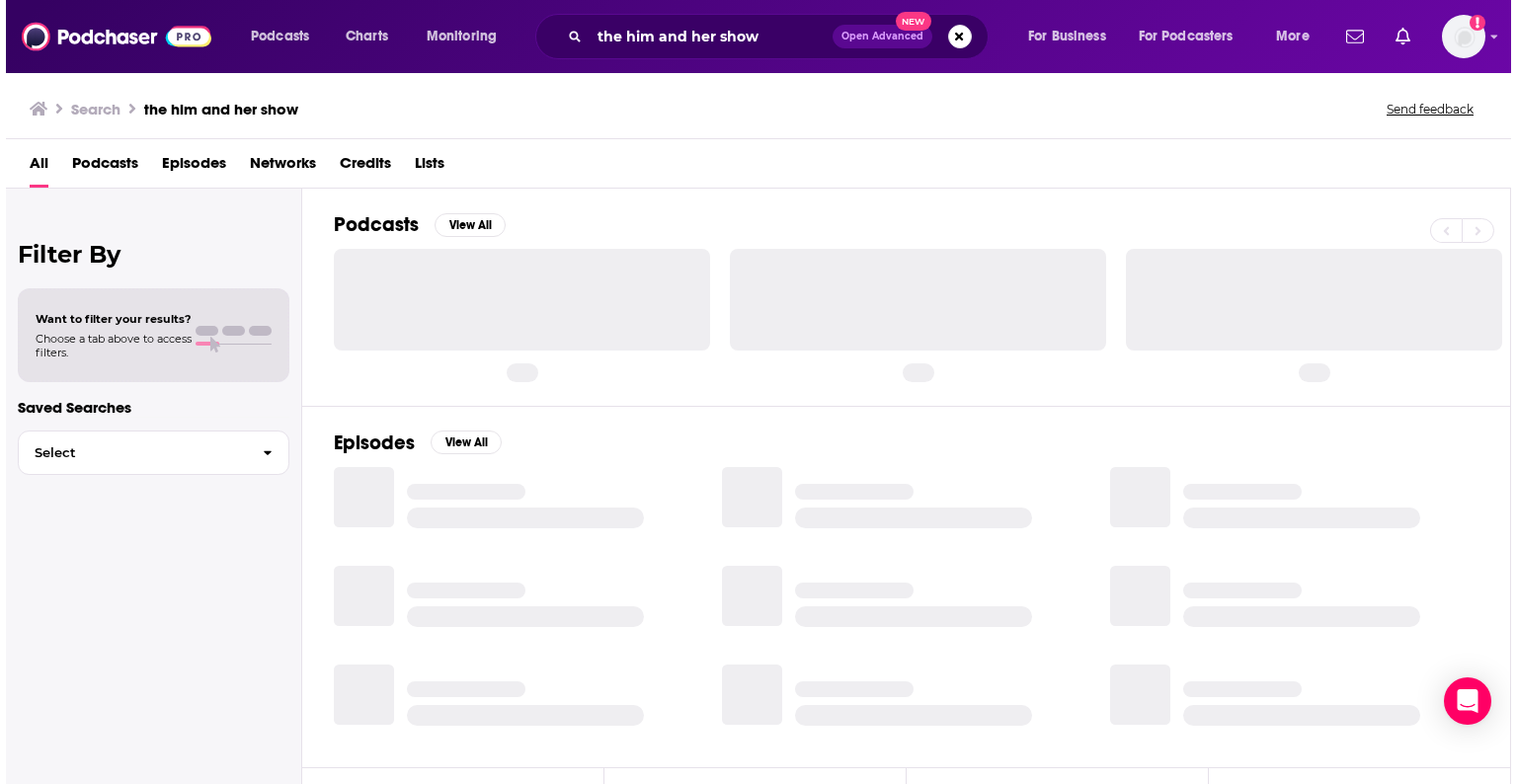 scroll, scrollTop: 0, scrollLeft: 0, axis: both 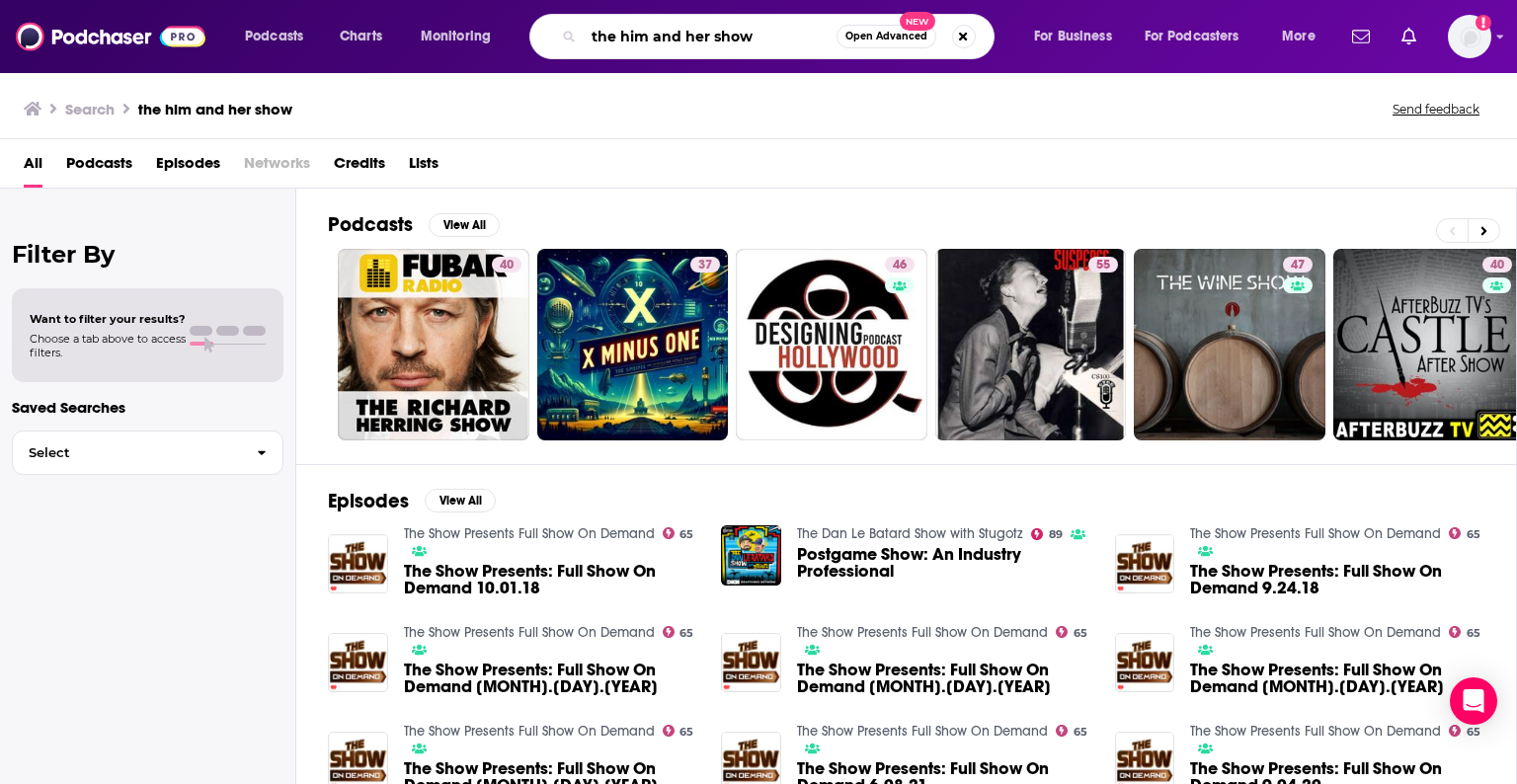 drag, startPoint x: 751, startPoint y: 50, endPoint x: 540, endPoint y: 16, distance: 213.72178 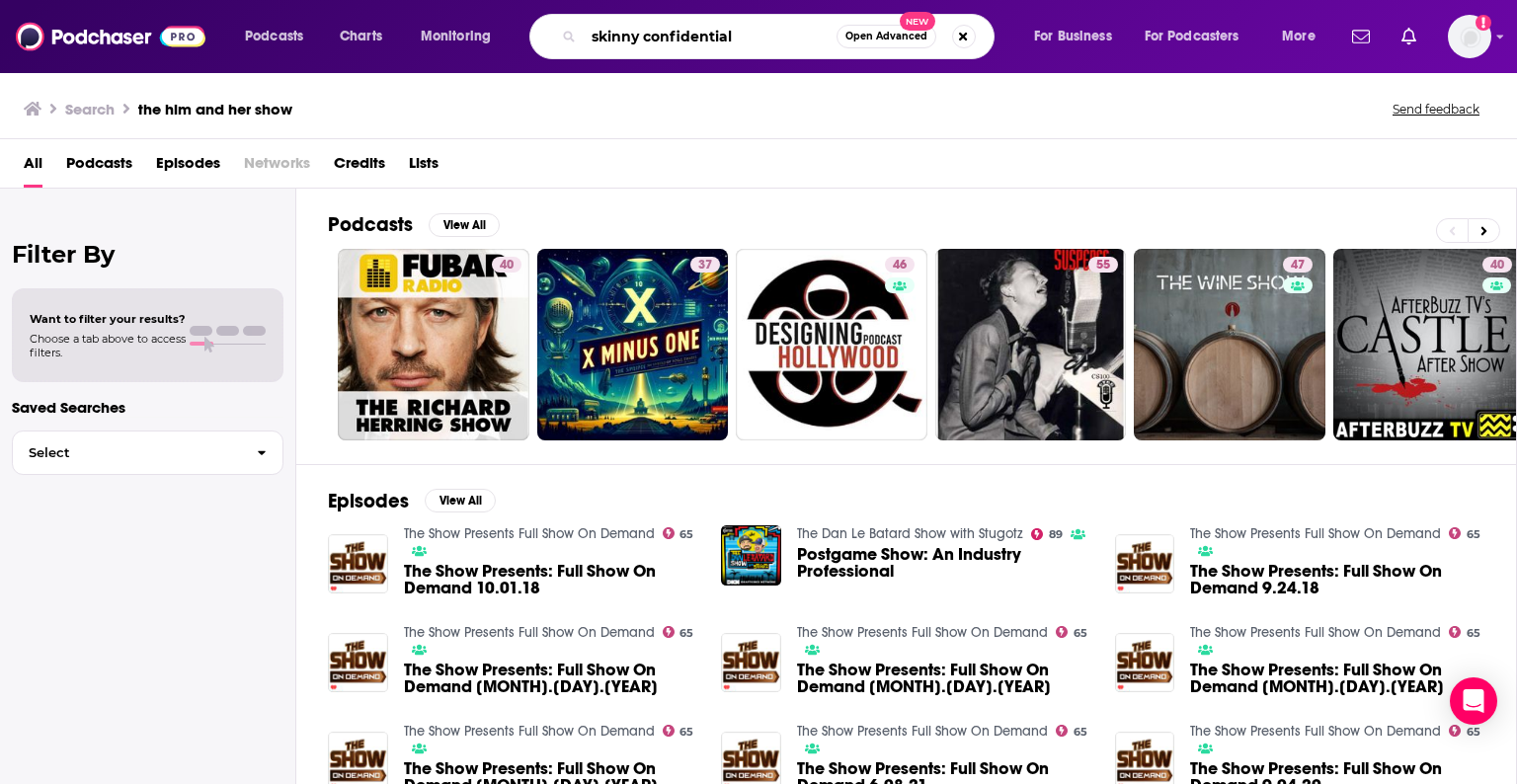 type on "skinny confidential" 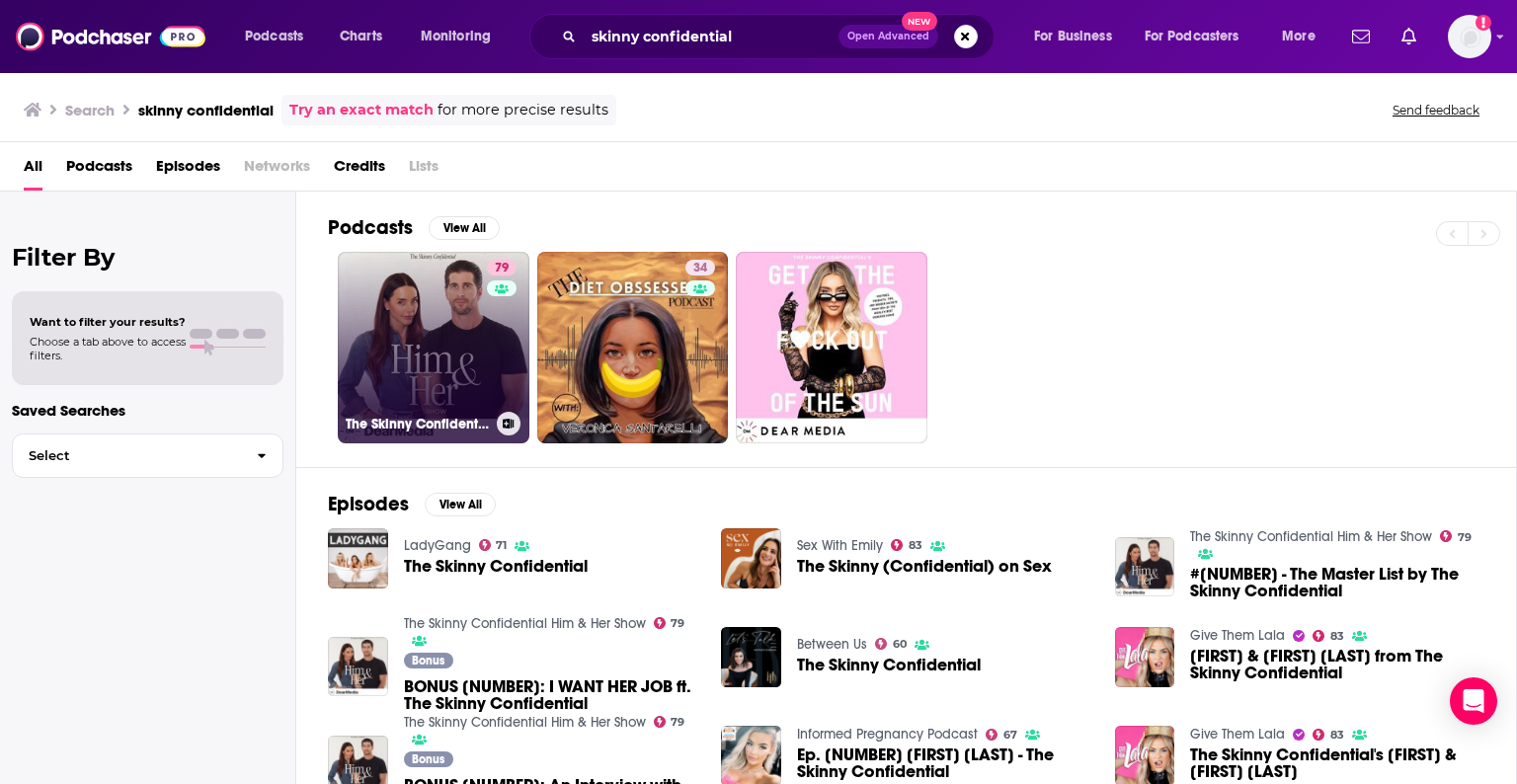 click on "[NUMBER] The Skinny Confidential Him & Her Show" at bounding box center (434, 348) 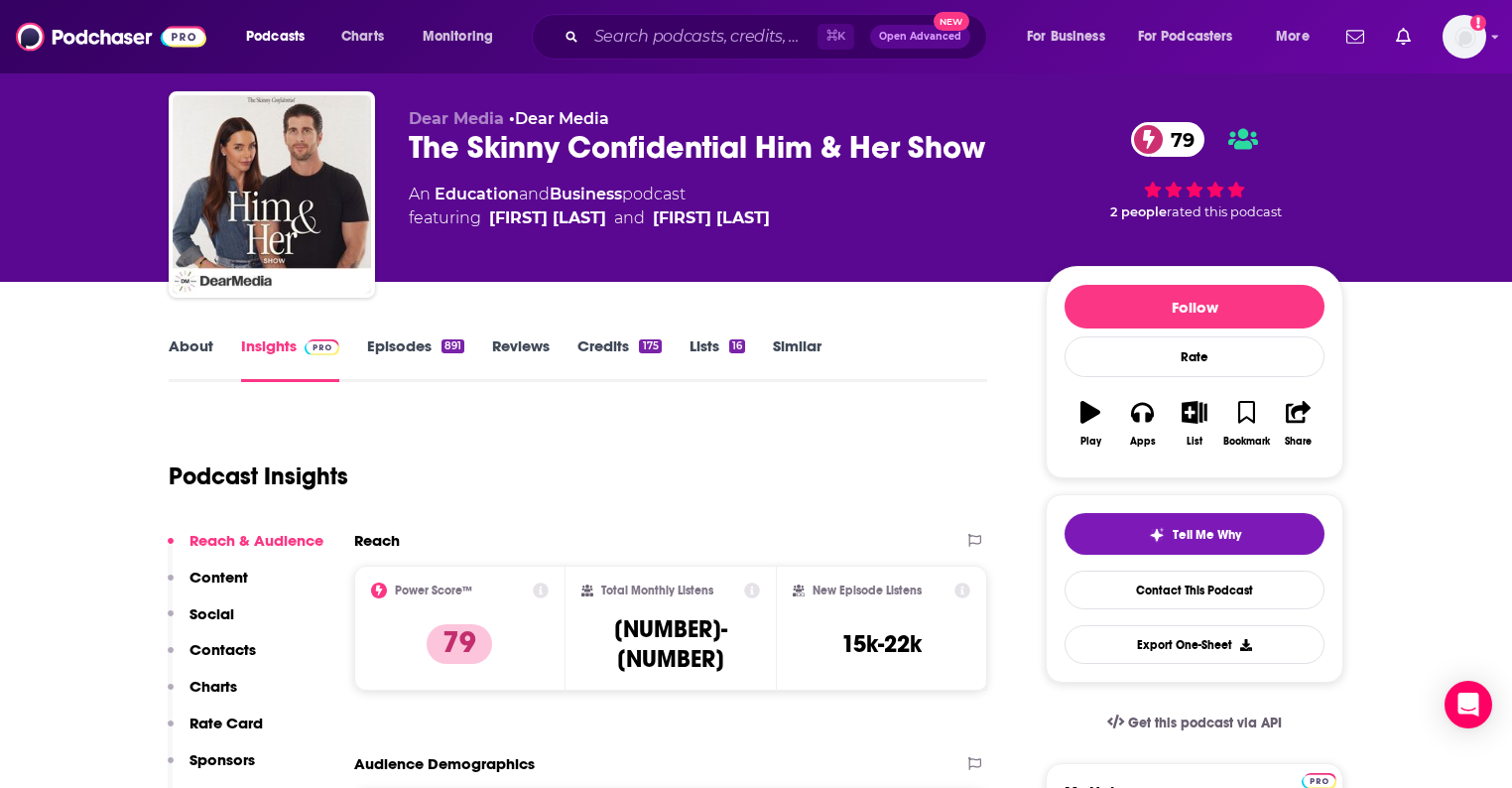 scroll, scrollTop: 43, scrollLeft: 0, axis: vertical 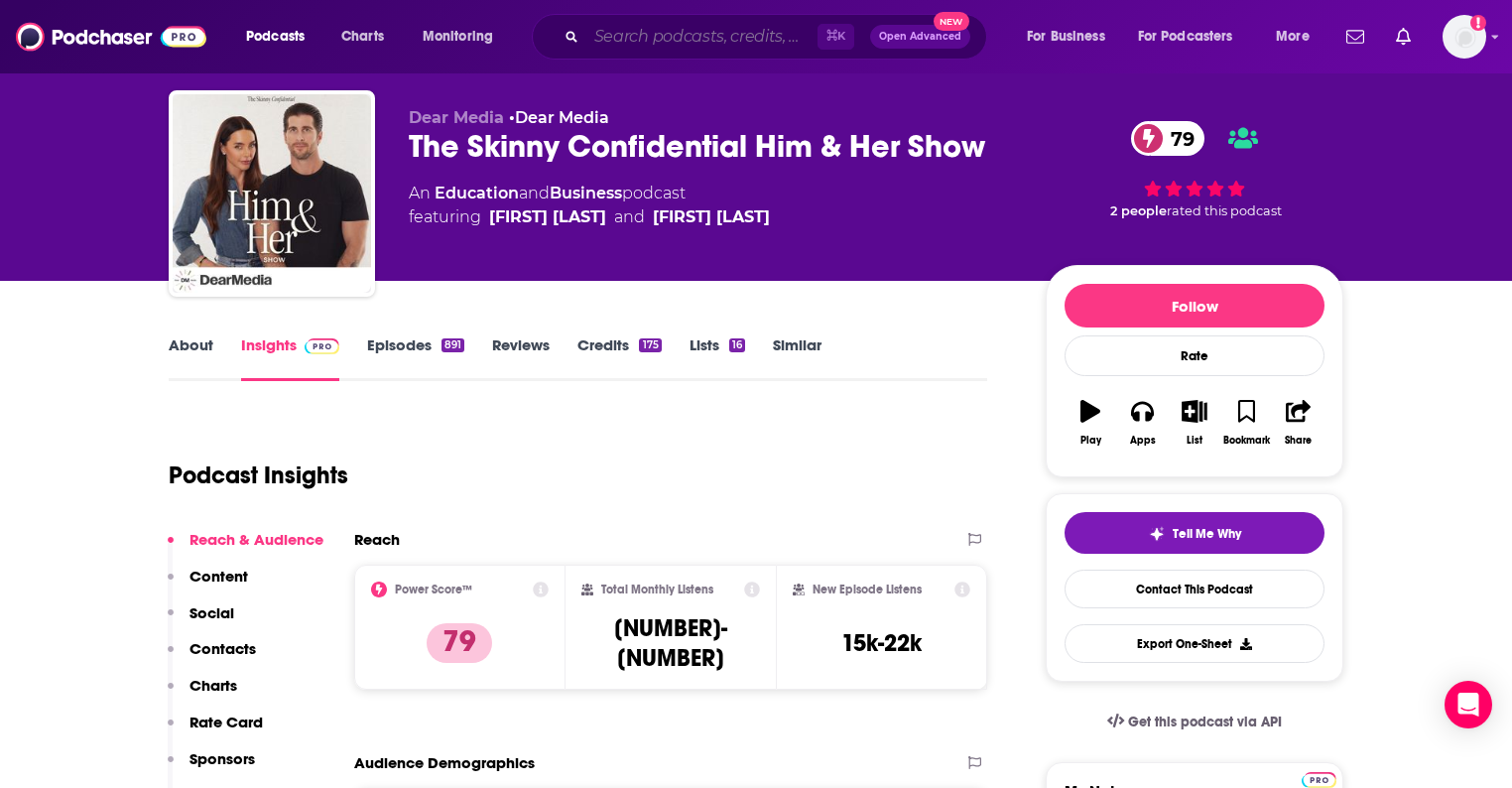 click at bounding box center (701, 37) 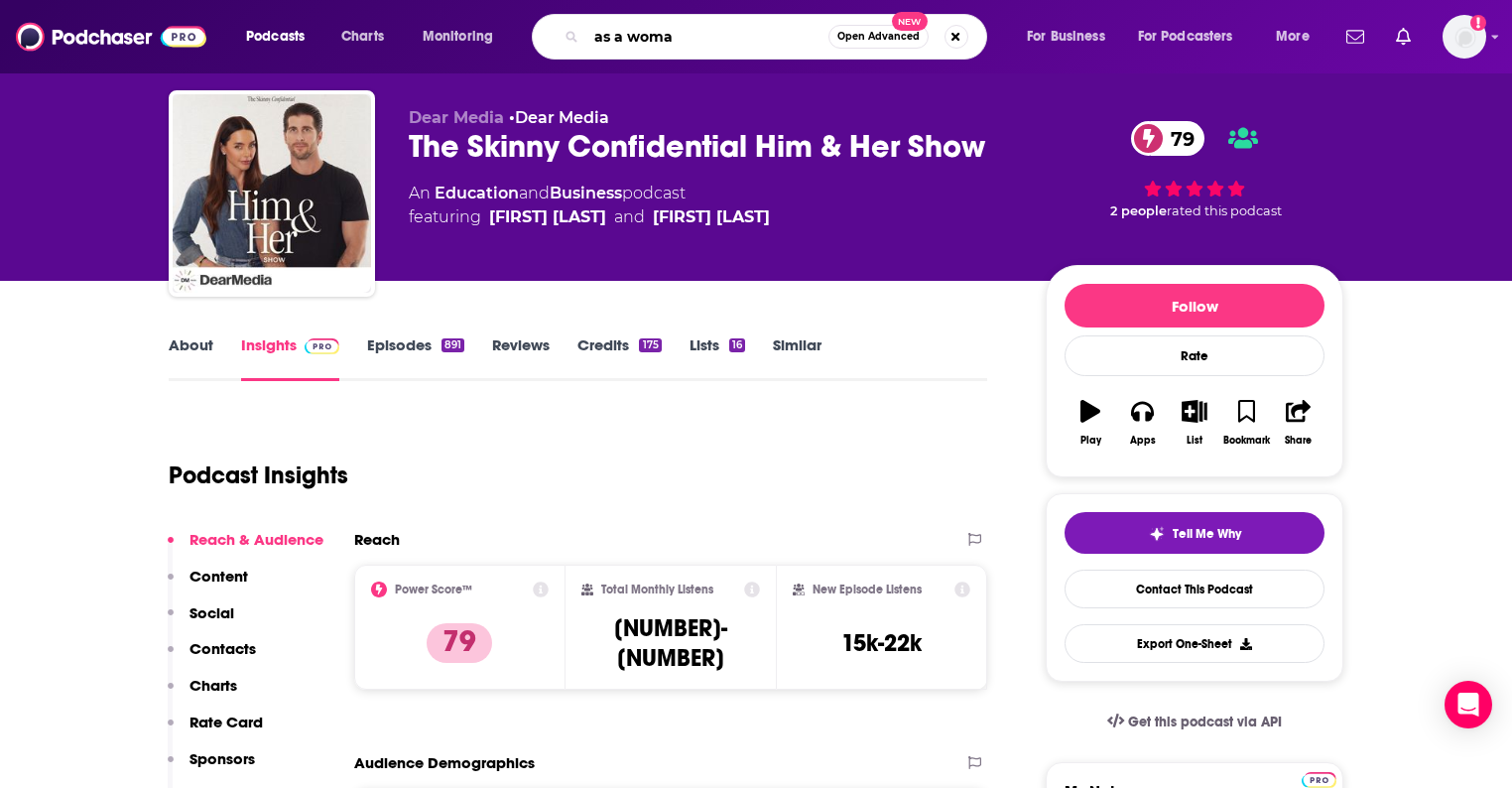 type on "as a [GENDER]" 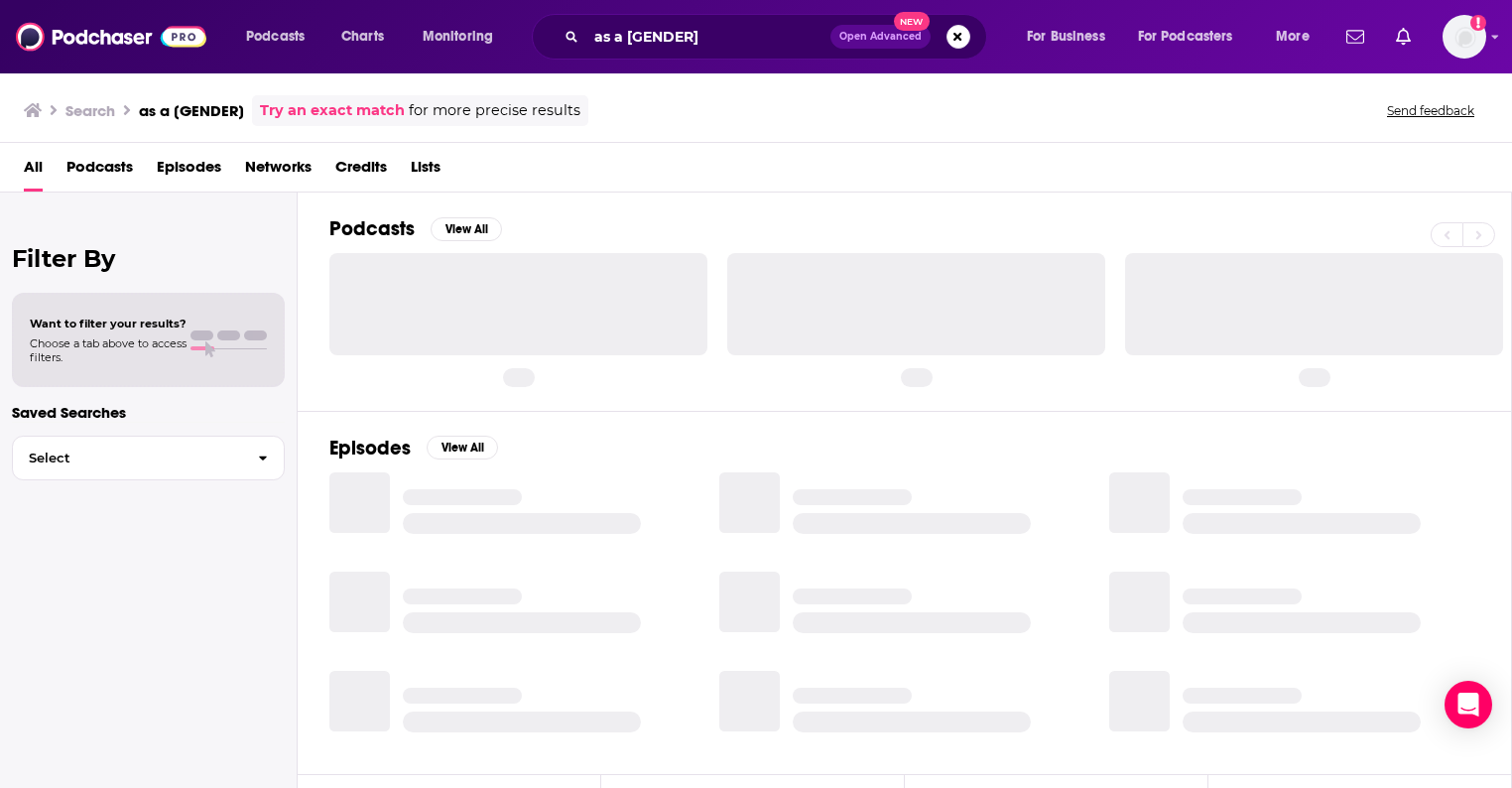 scroll, scrollTop: 0, scrollLeft: 0, axis: both 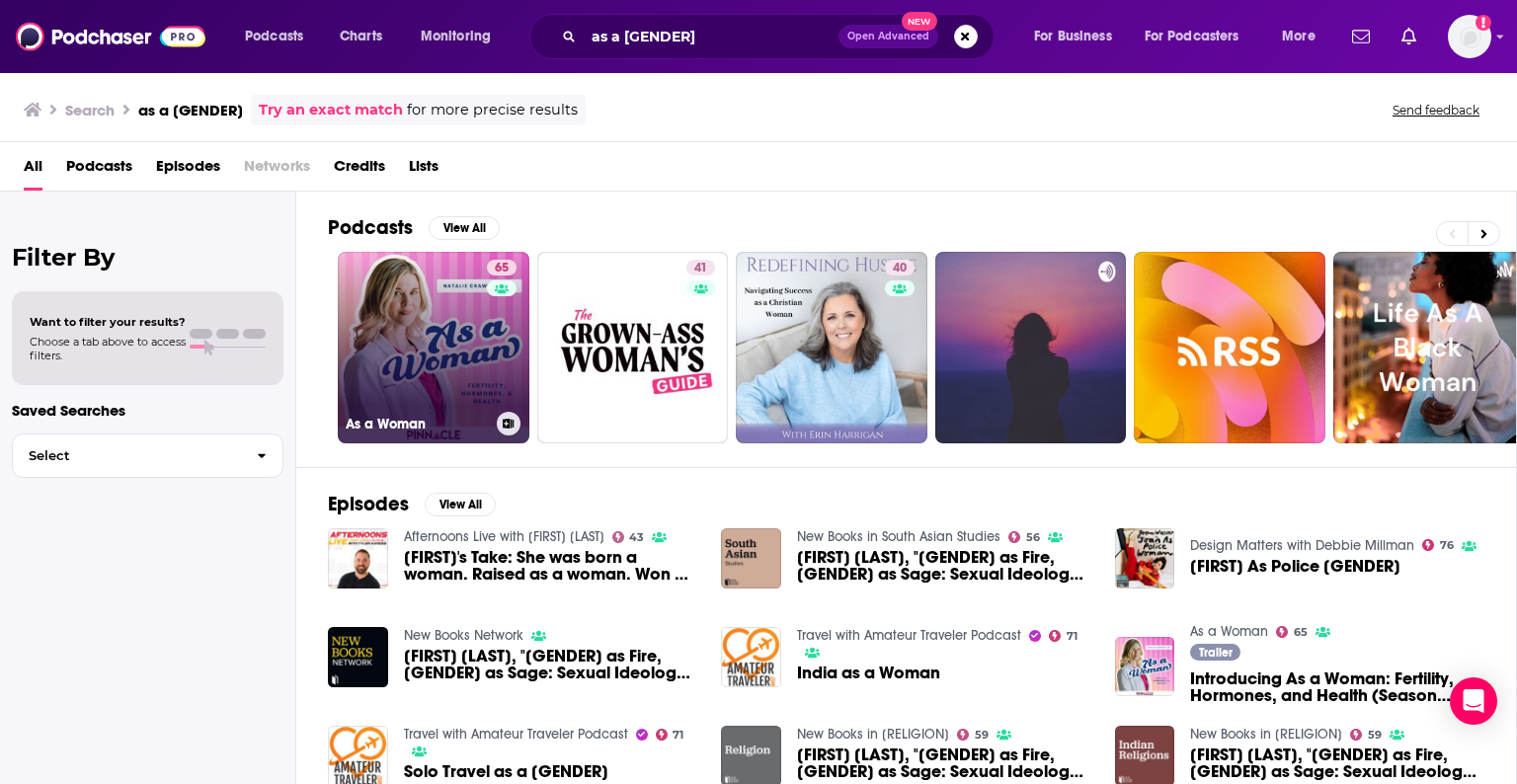 click on "65 As a Woman" at bounding box center (434, 348) 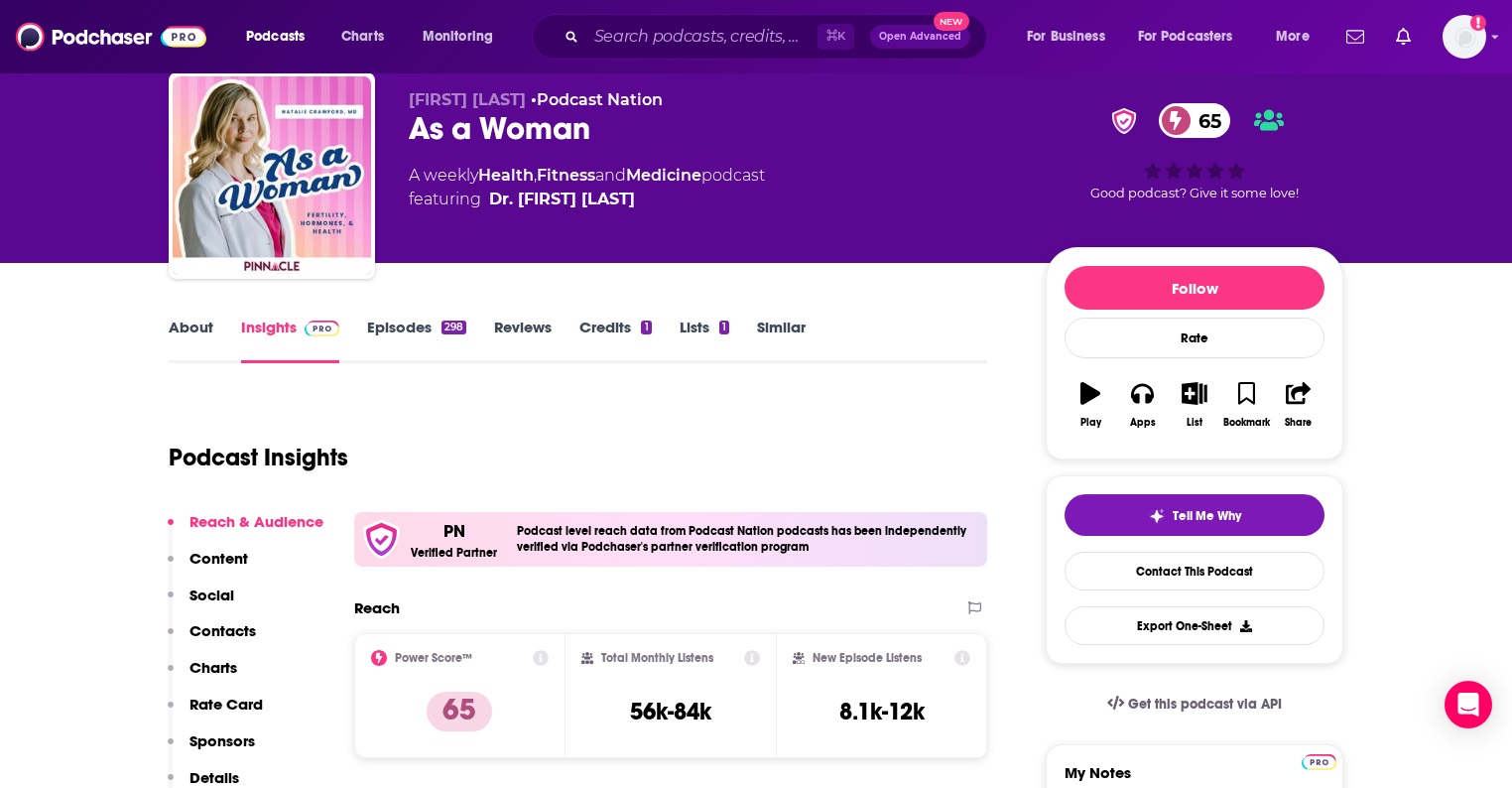 scroll, scrollTop: 69, scrollLeft: 0, axis: vertical 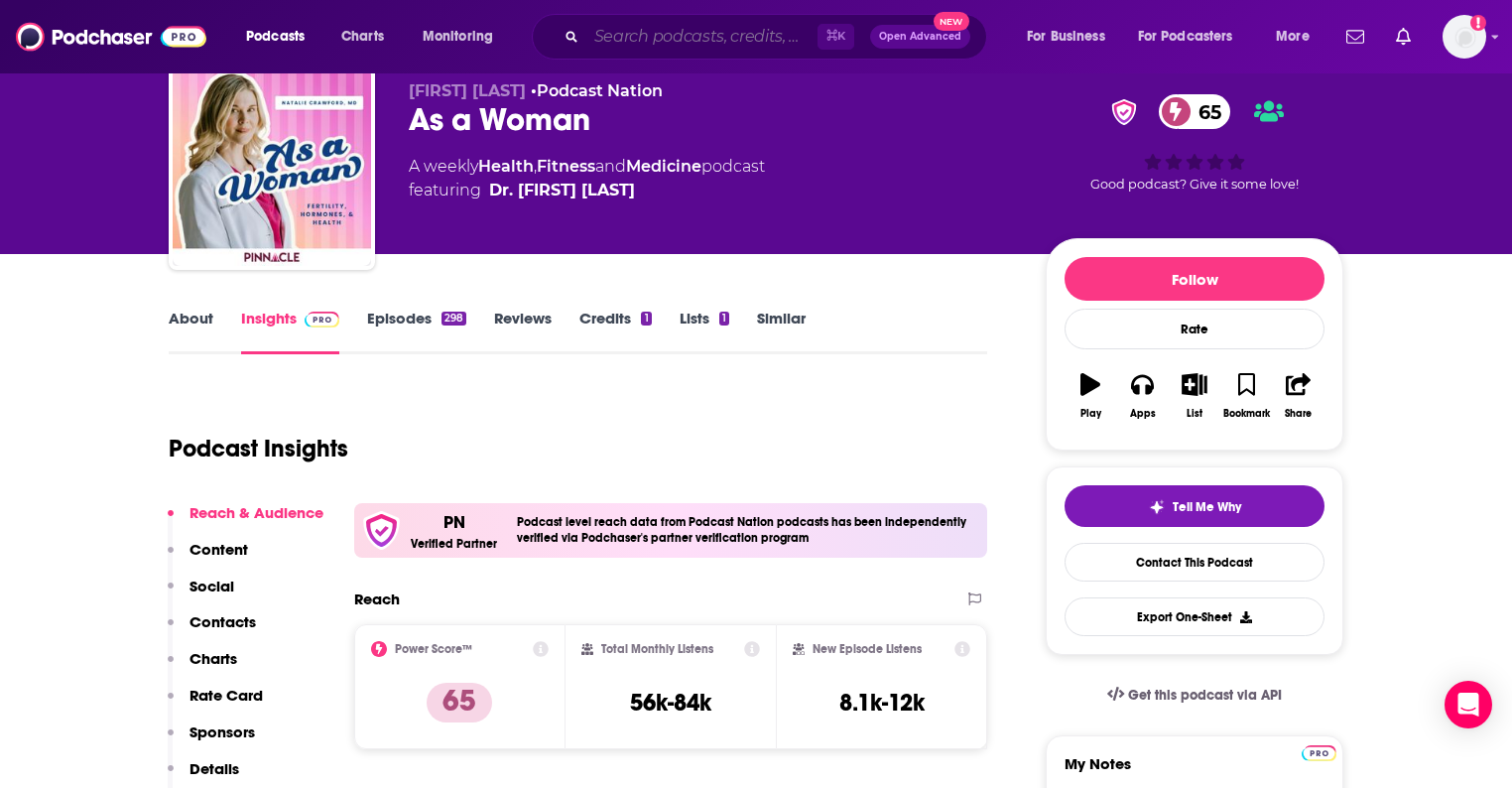 click at bounding box center [701, 37] 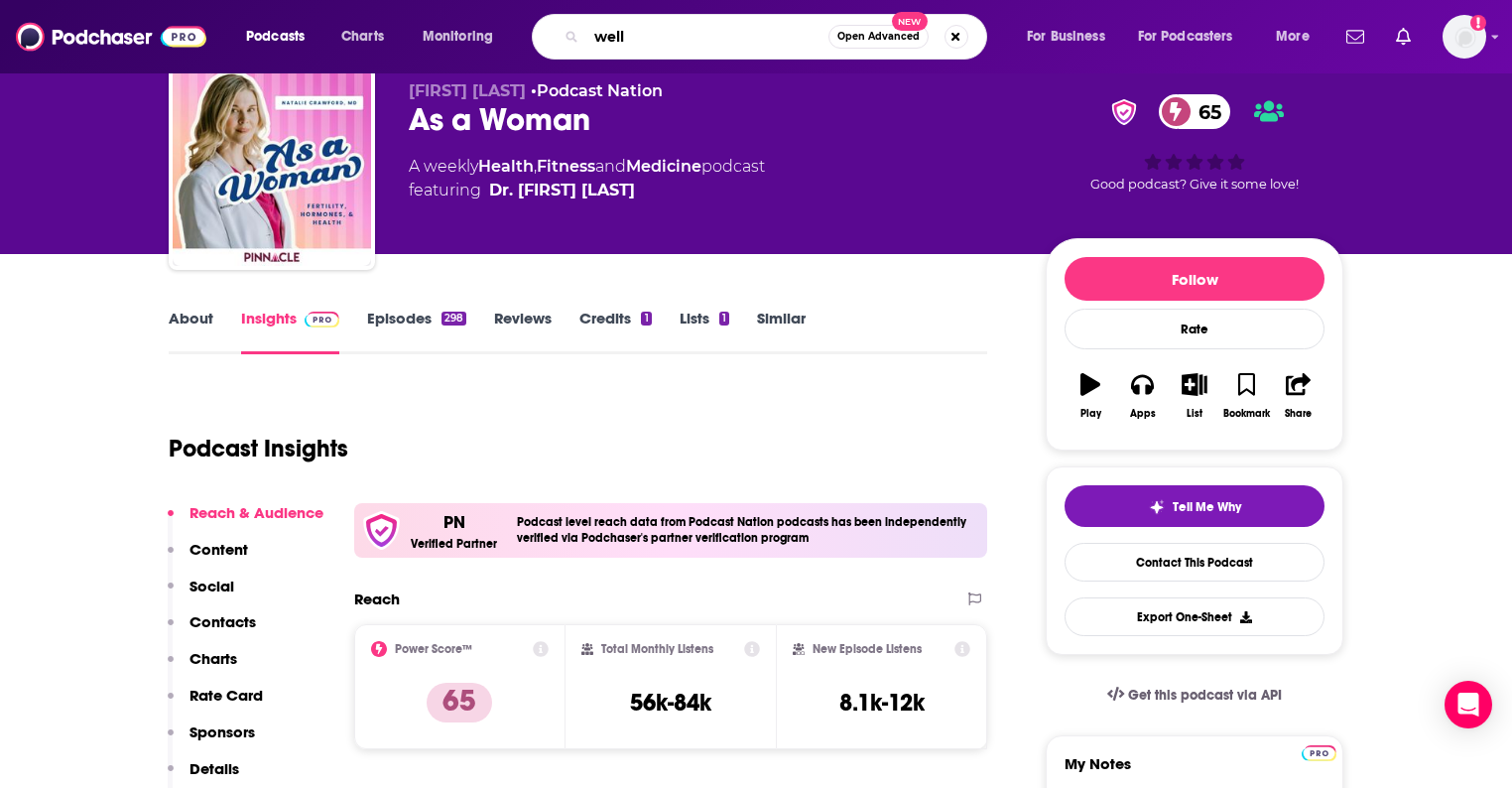 type on "well." 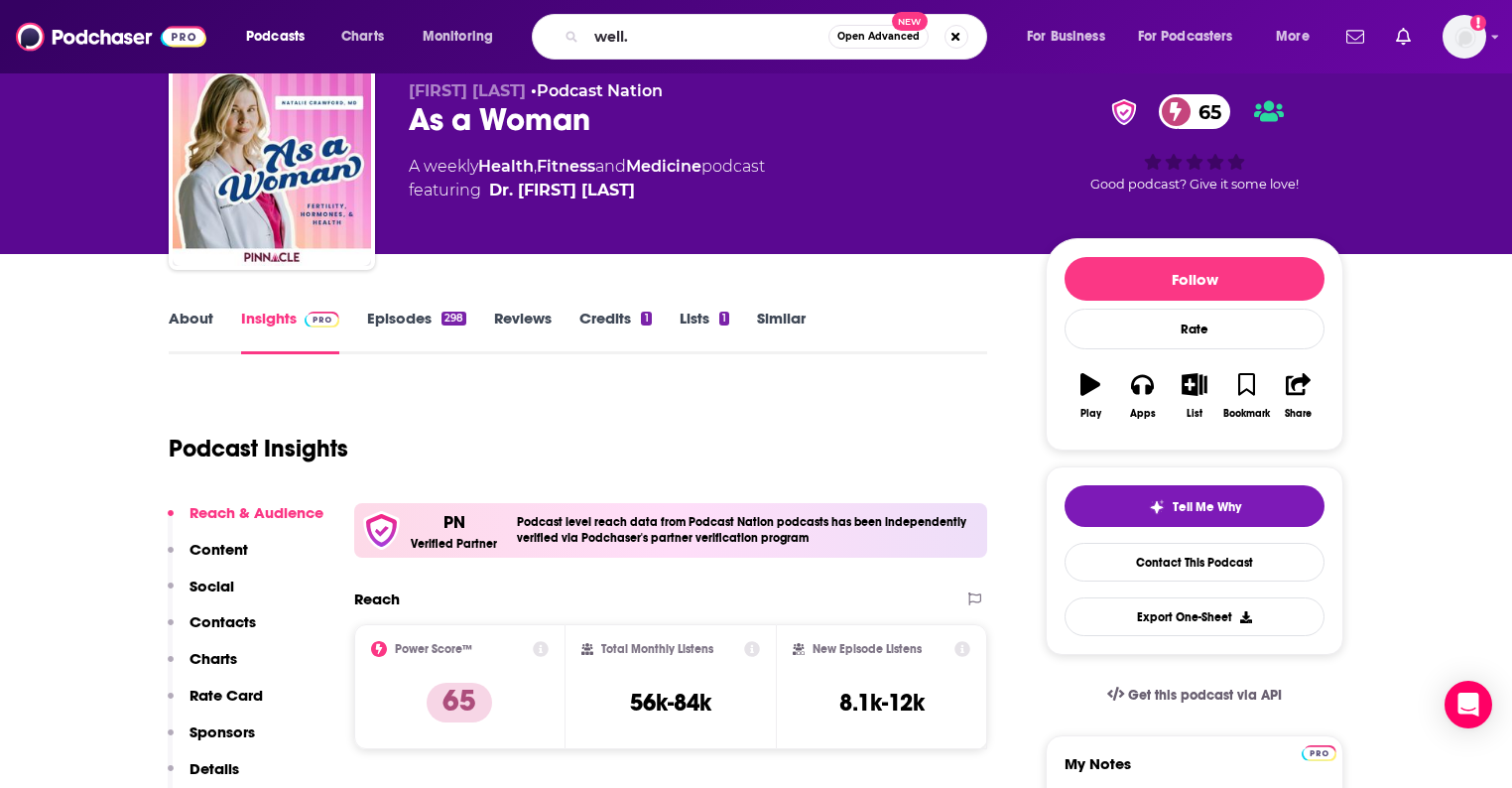 scroll, scrollTop: 0, scrollLeft: 0, axis: both 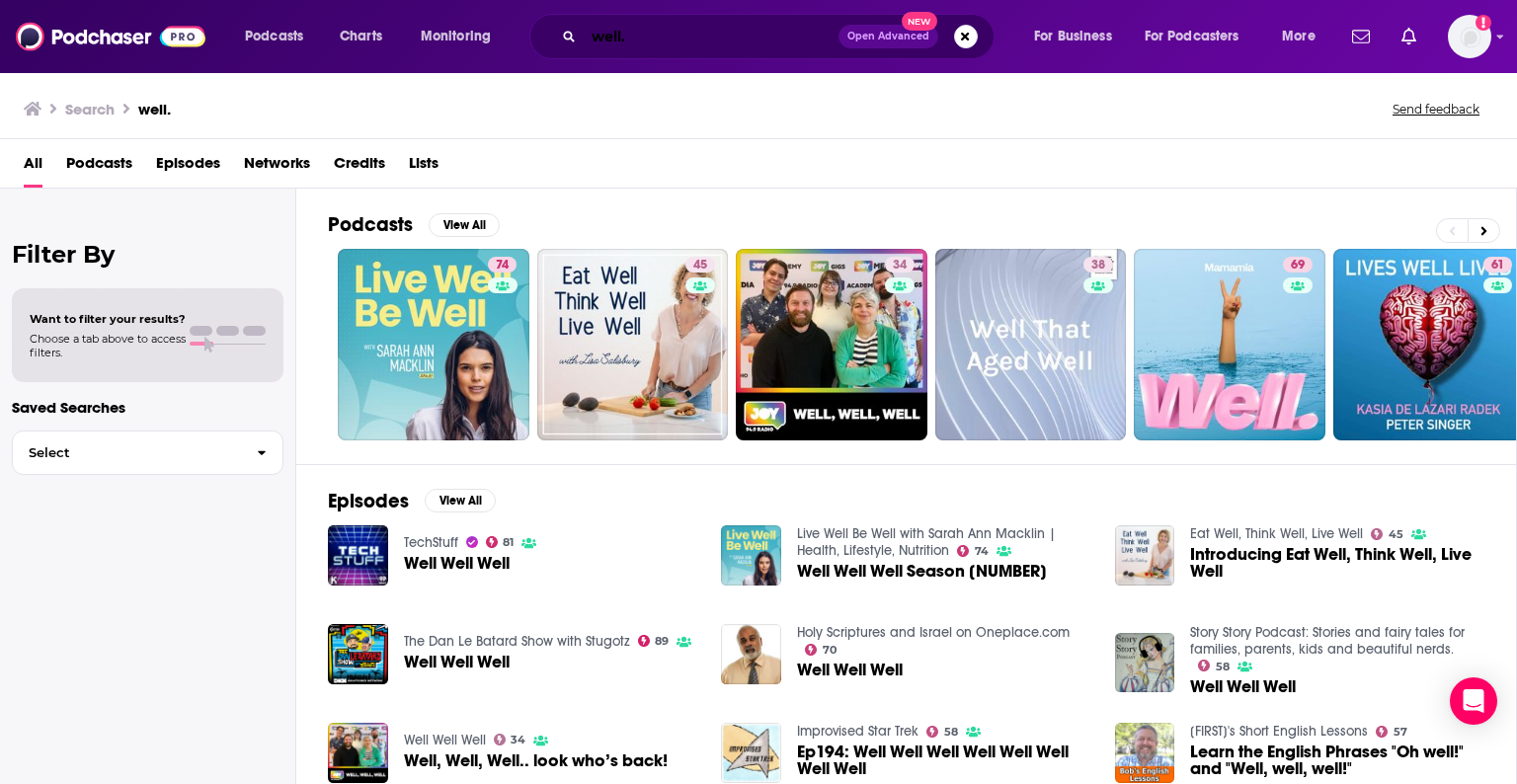 click on "well." at bounding box center [711, 37] 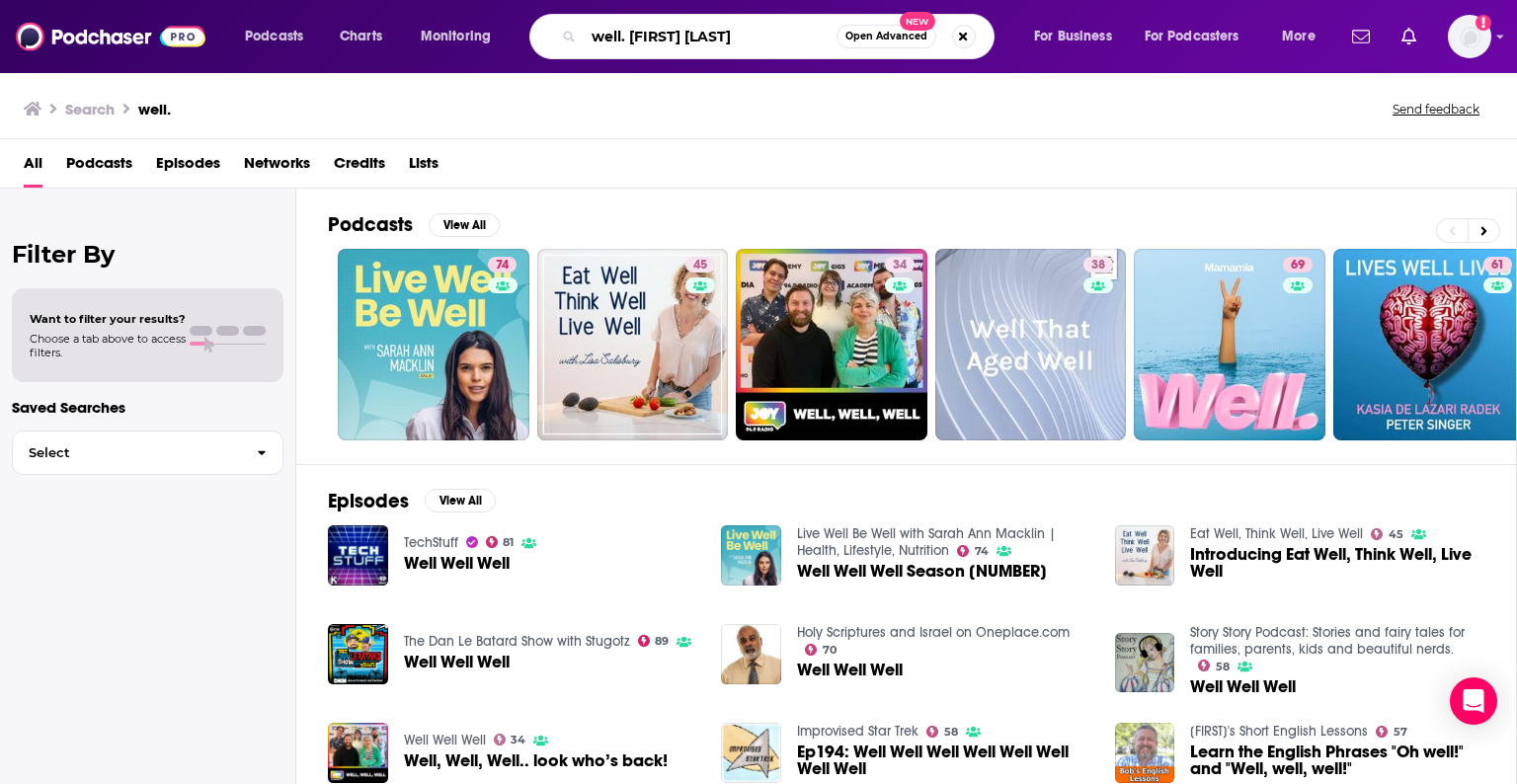 type on "well. [FIRST] [LAST]" 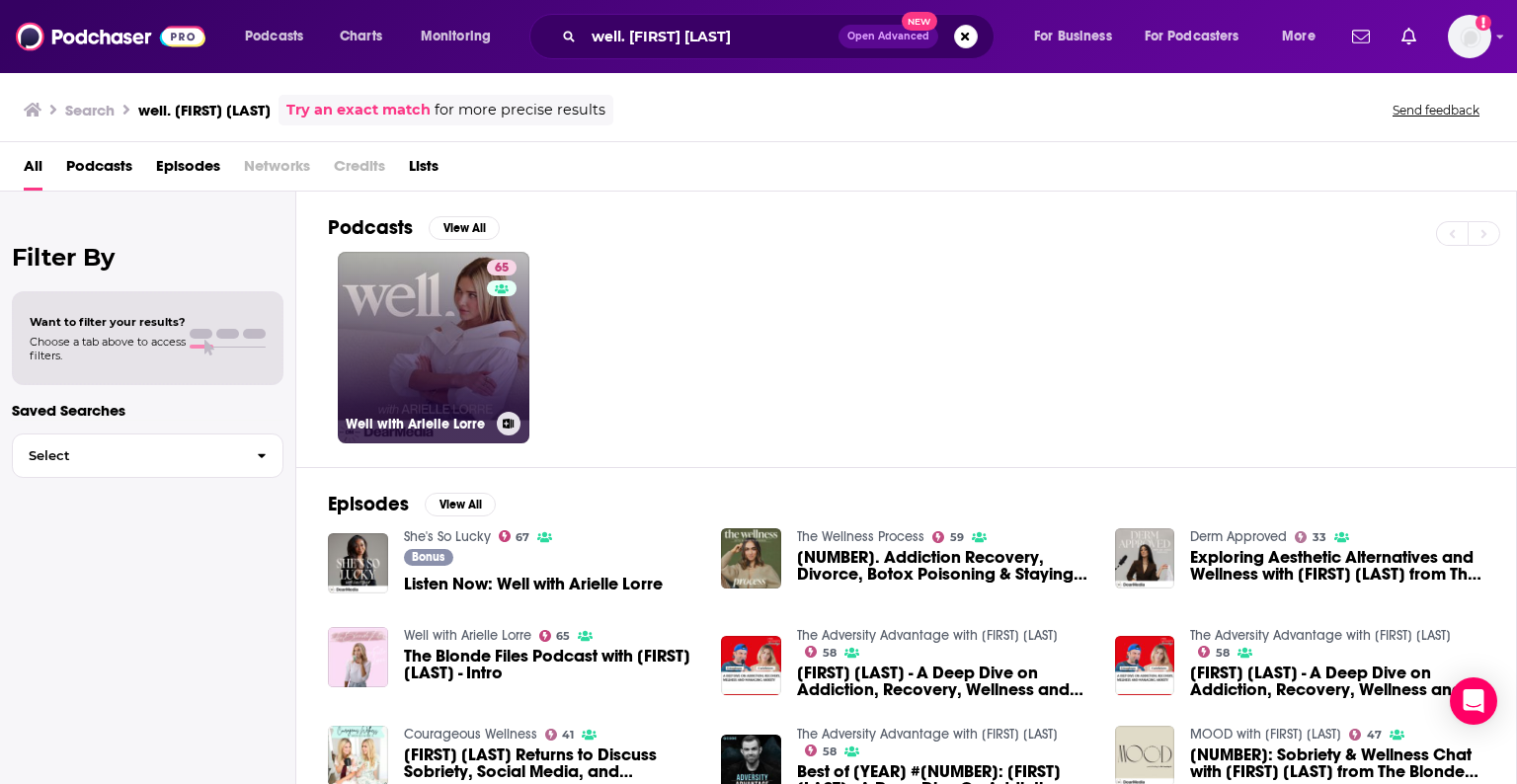 click on "[NUMBER] Well with [FIRST] [LAST]" at bounding box center [434, 348] 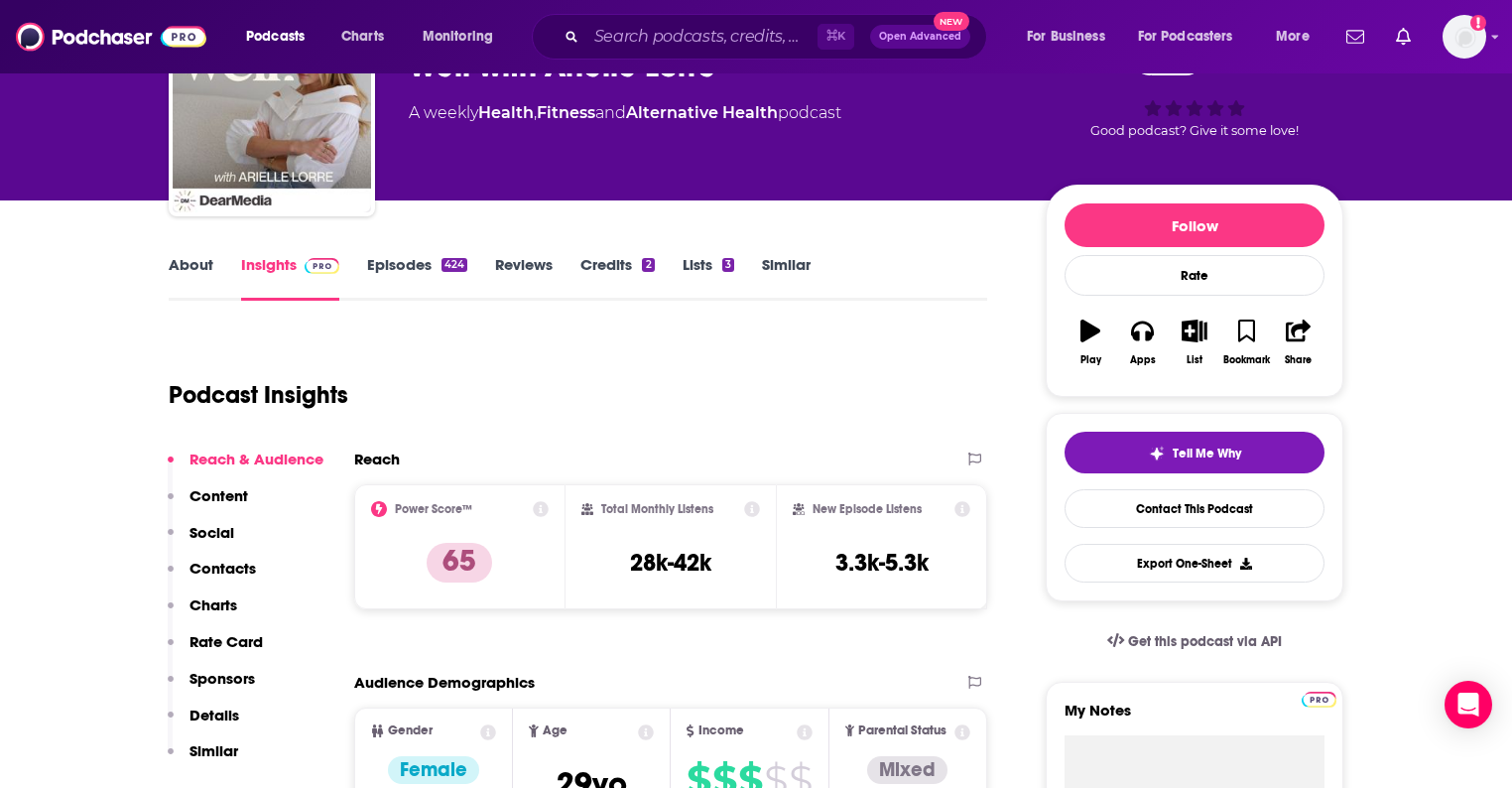 scroll, scrollTop: 134, scrollLeft: 0, axis: vertical 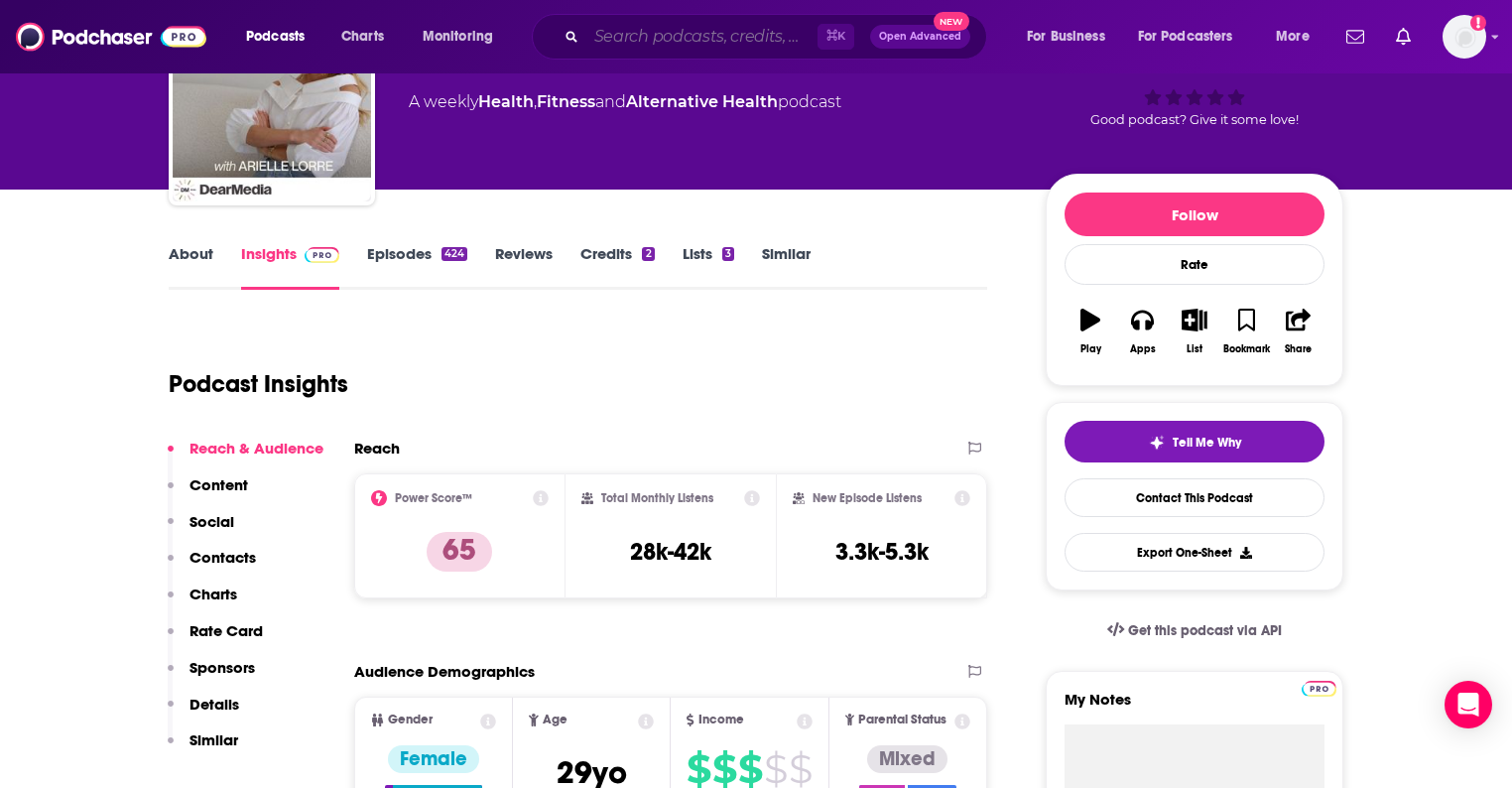click at bounding box center (701, 37) 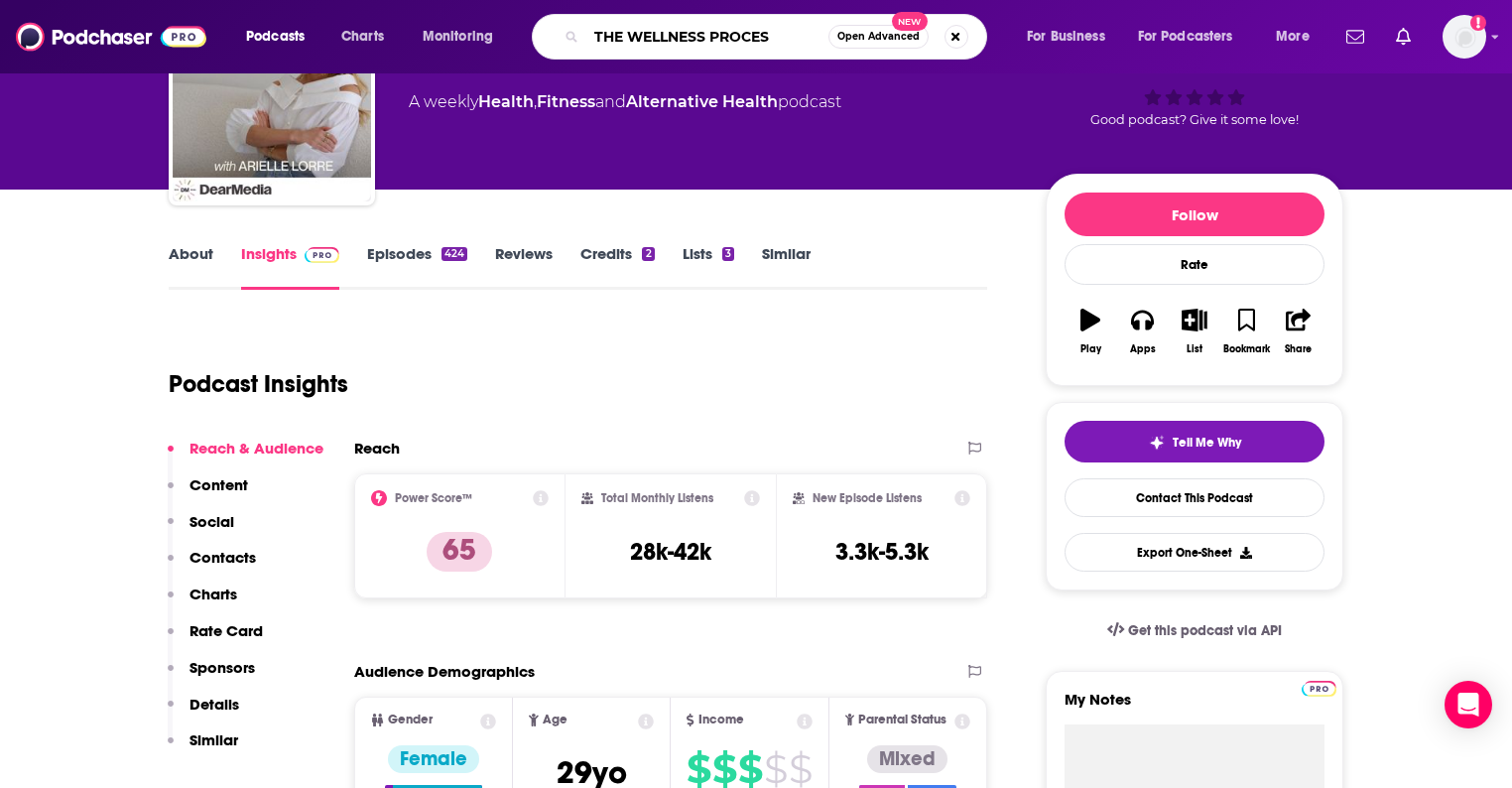 type on "THE WELLNESS PROCESS" 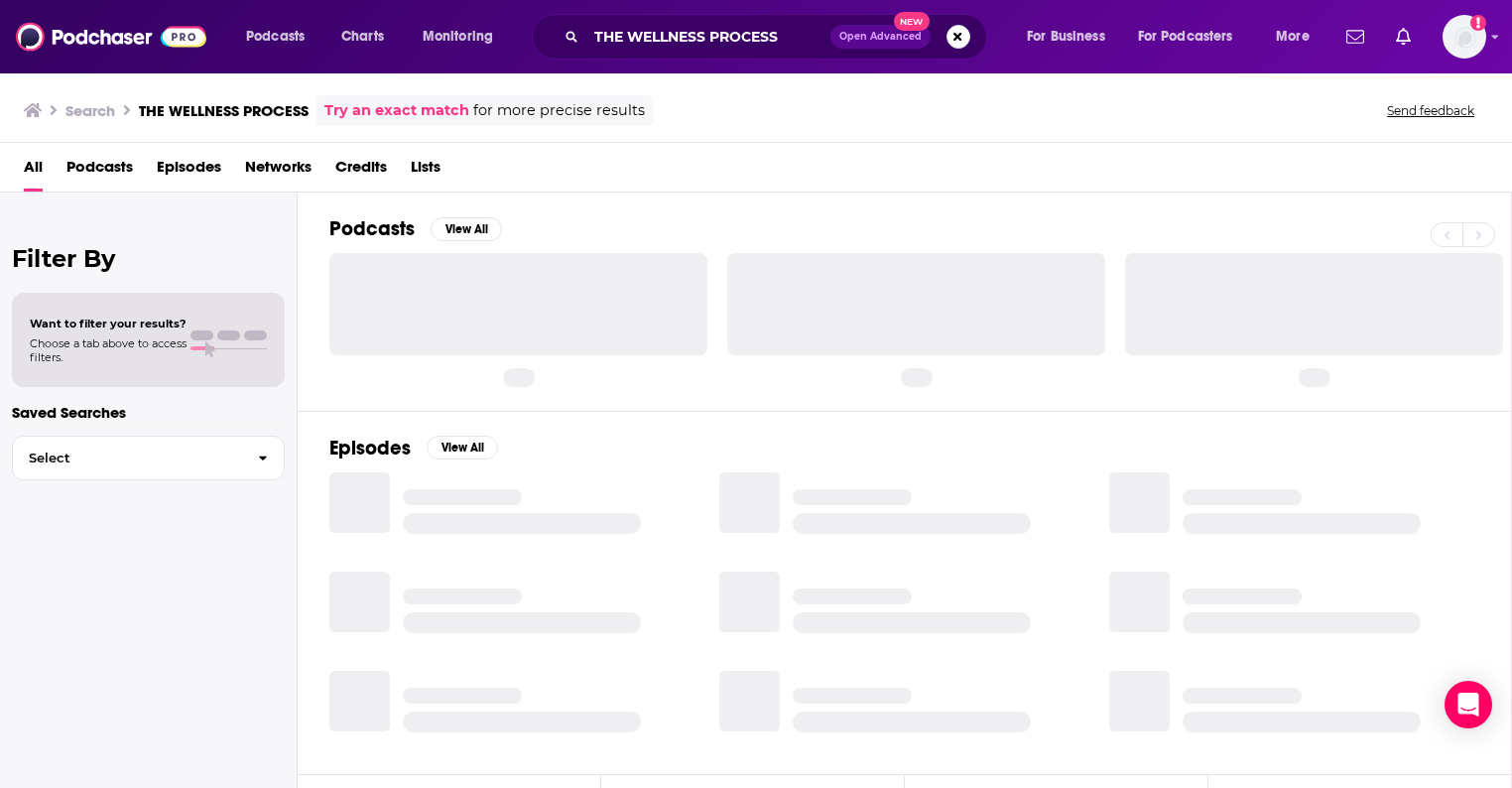 scroll, scrollTop: 0, scrollLeft: 0, axis: both 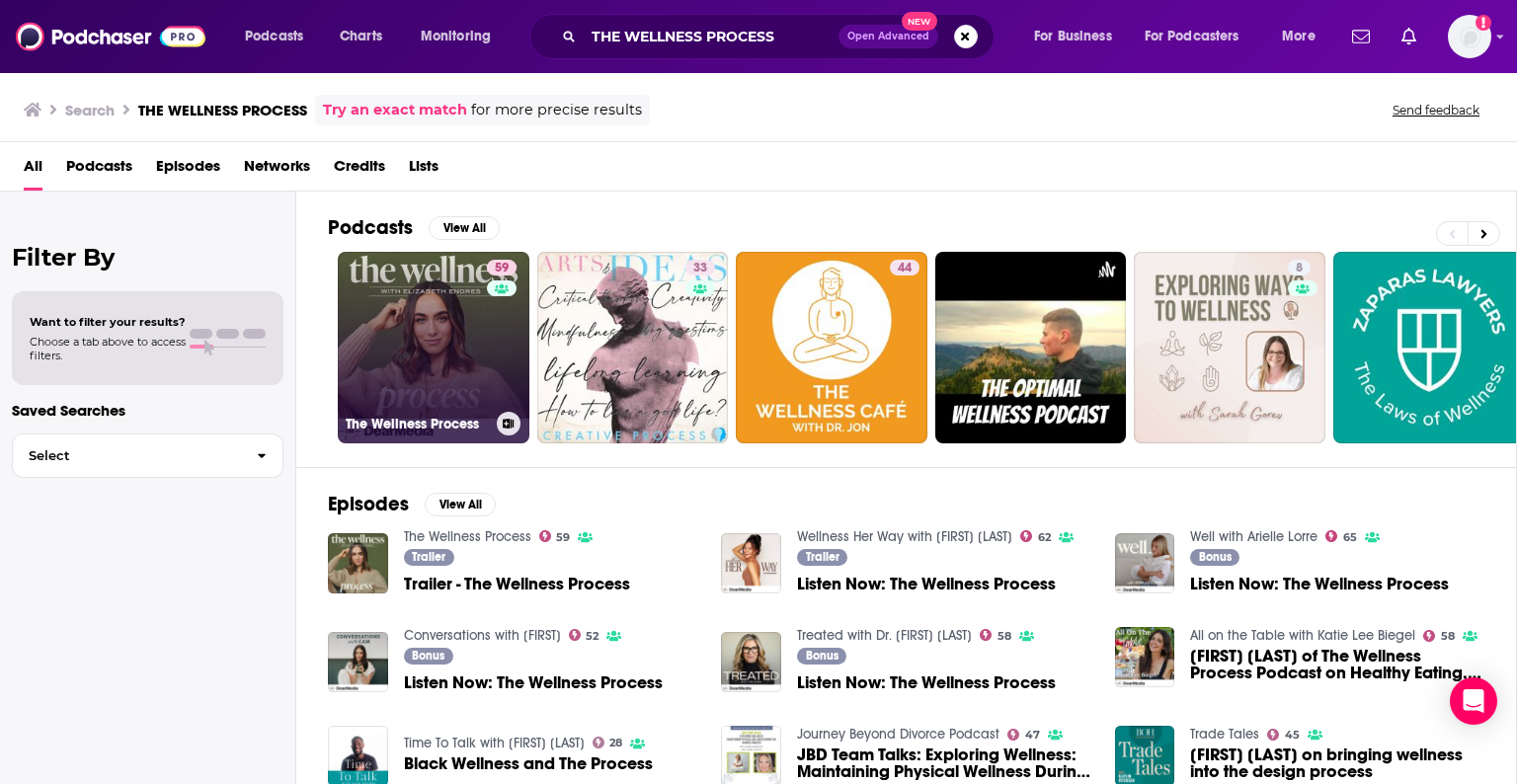 click on "[NUMBER] The Wellness Process" at bounding box center [434, 348] 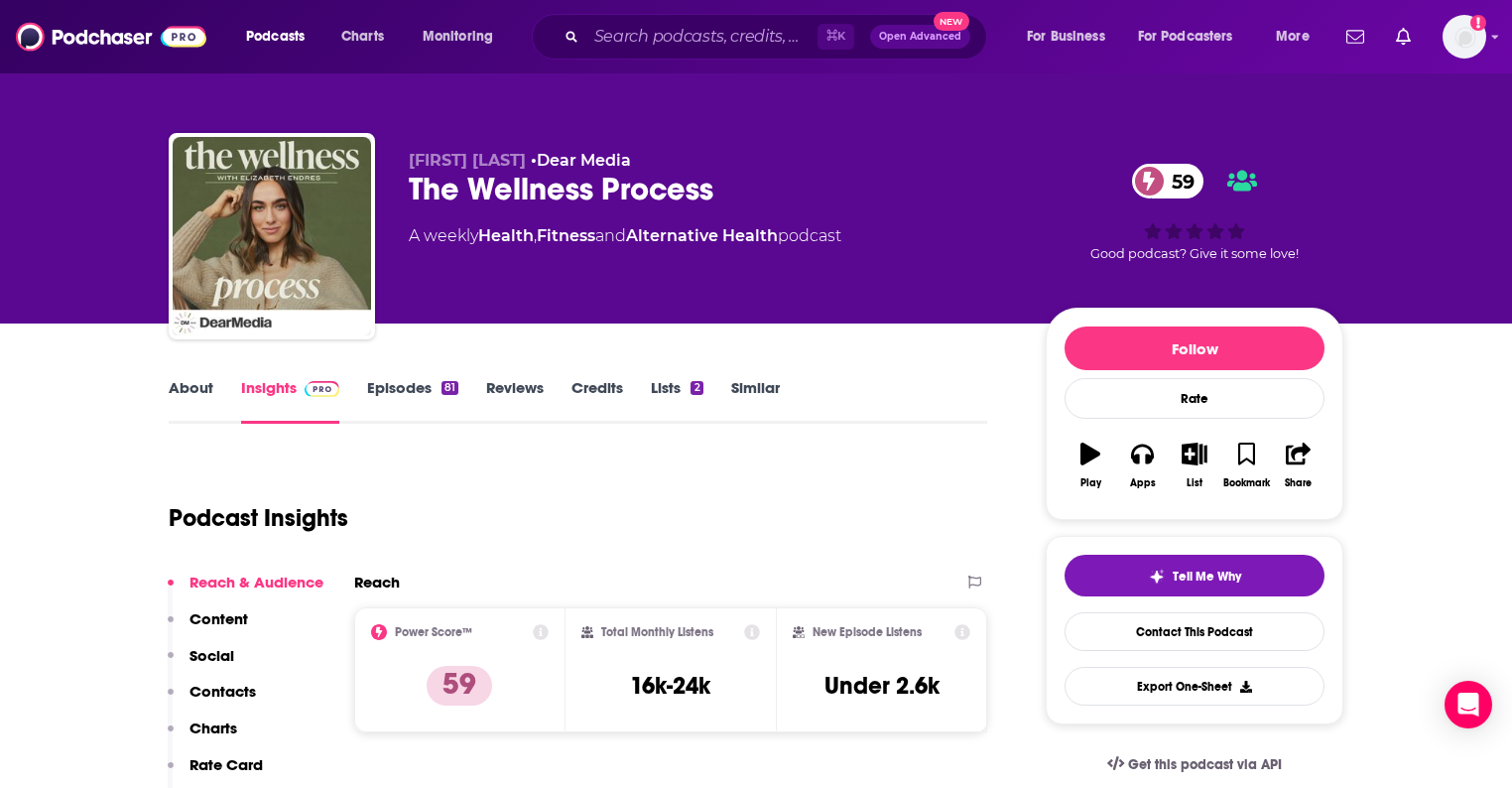 scroll, scrollTop: 32, scrollLeft: 0, axis: vertical 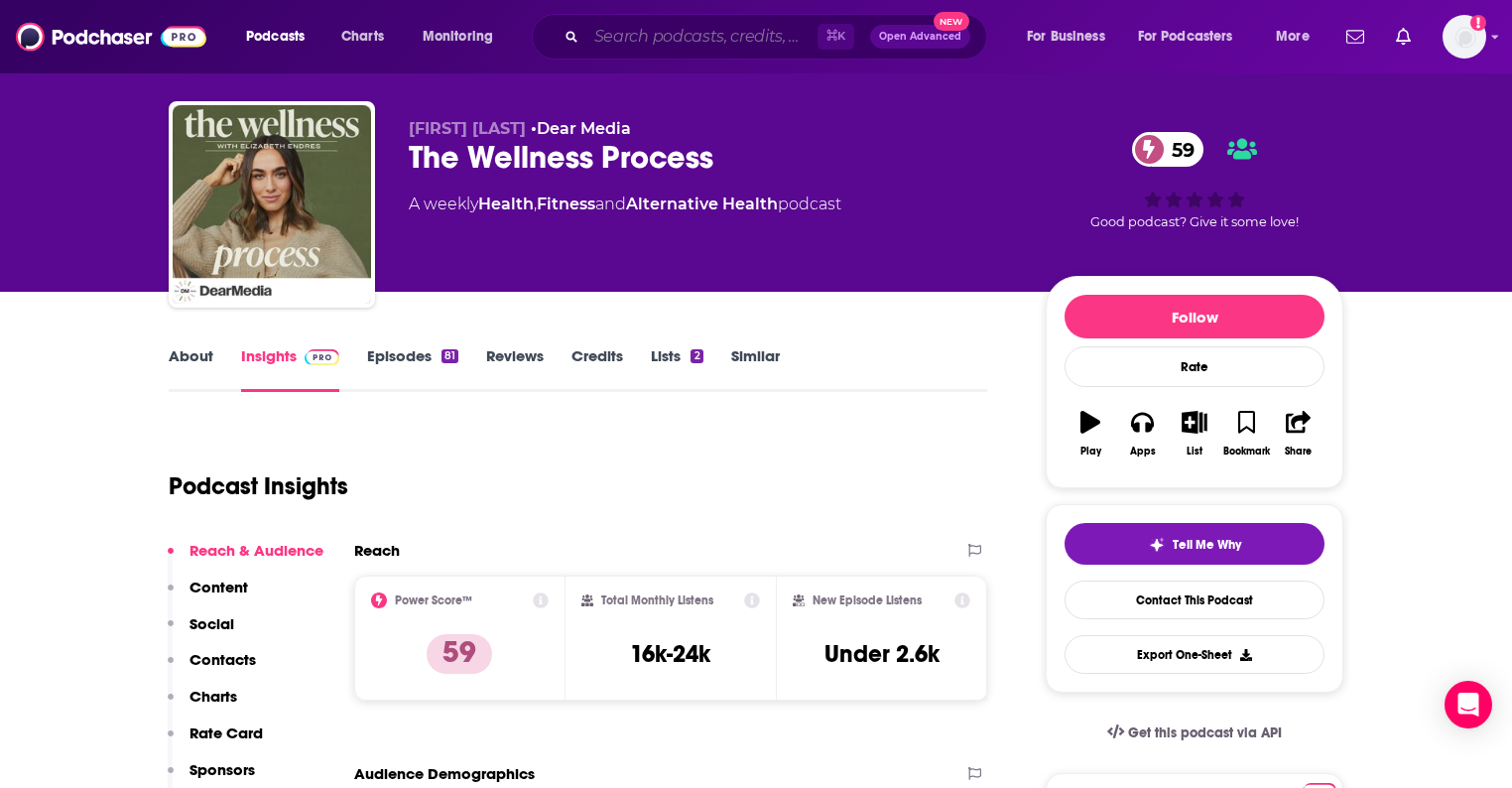 click at bounding box center [701, 37] 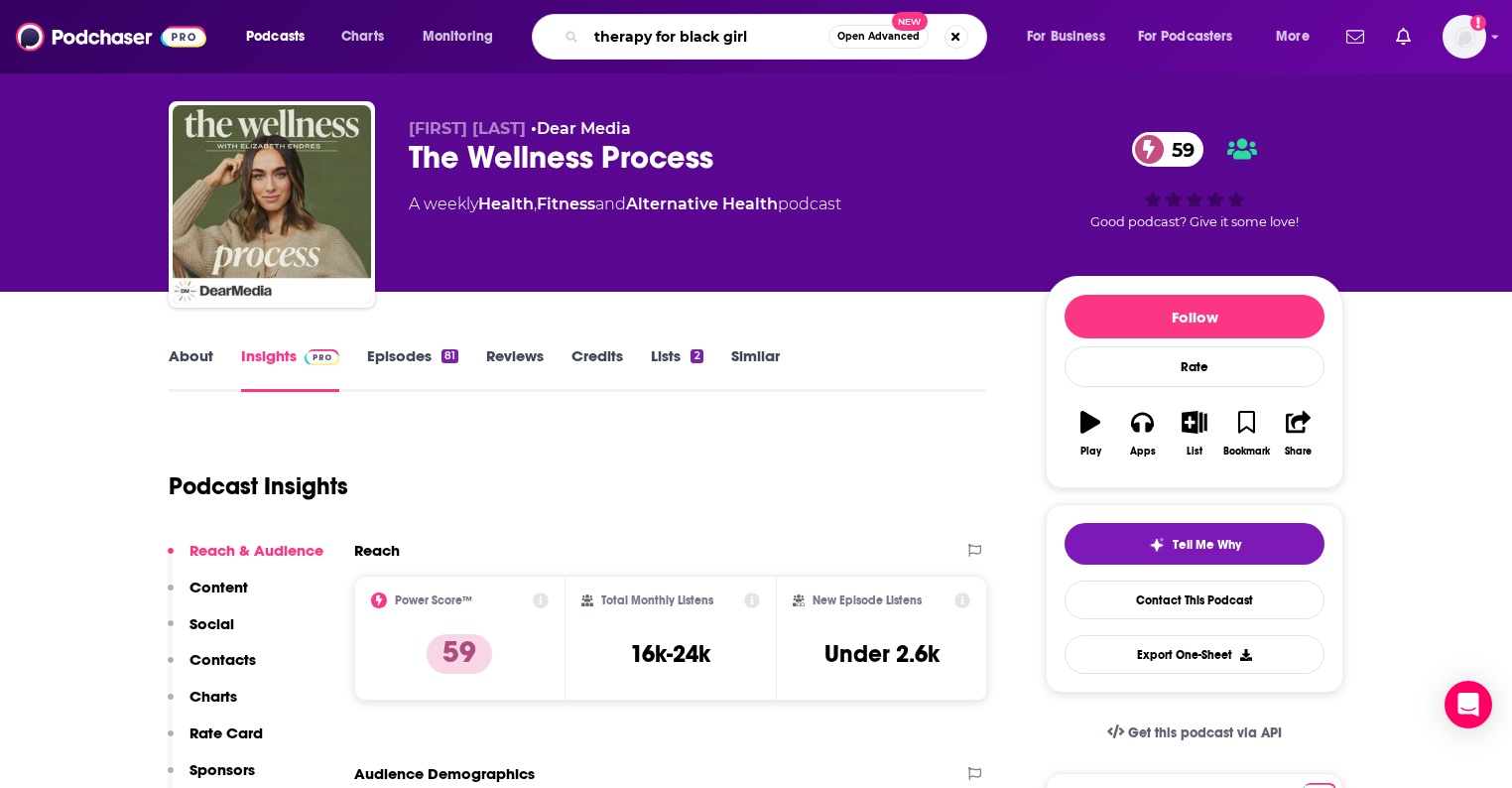 type on "therapy for black girls" 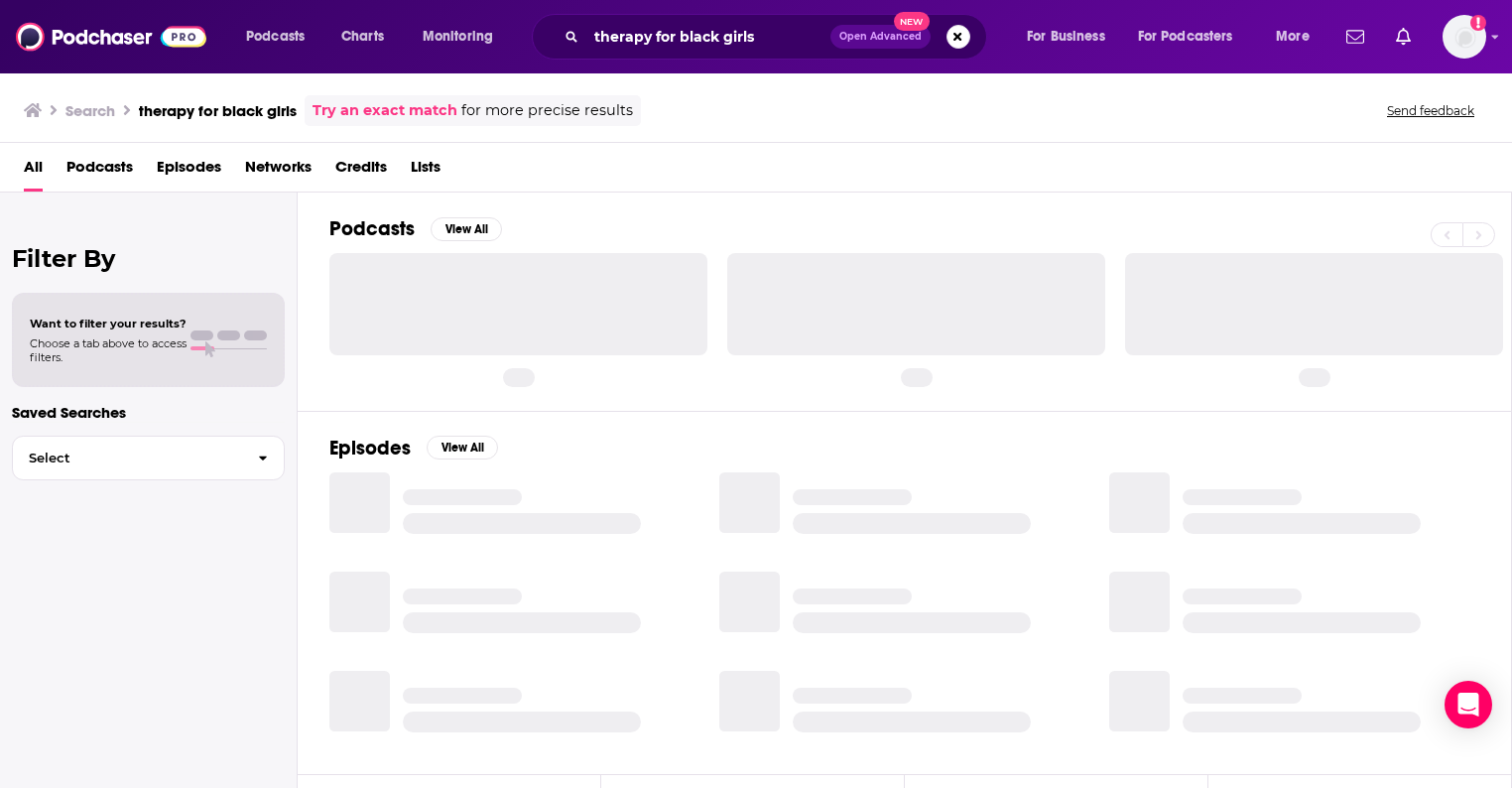 scroll, scrollTop: 0, scrollLeft: 0, axis: both 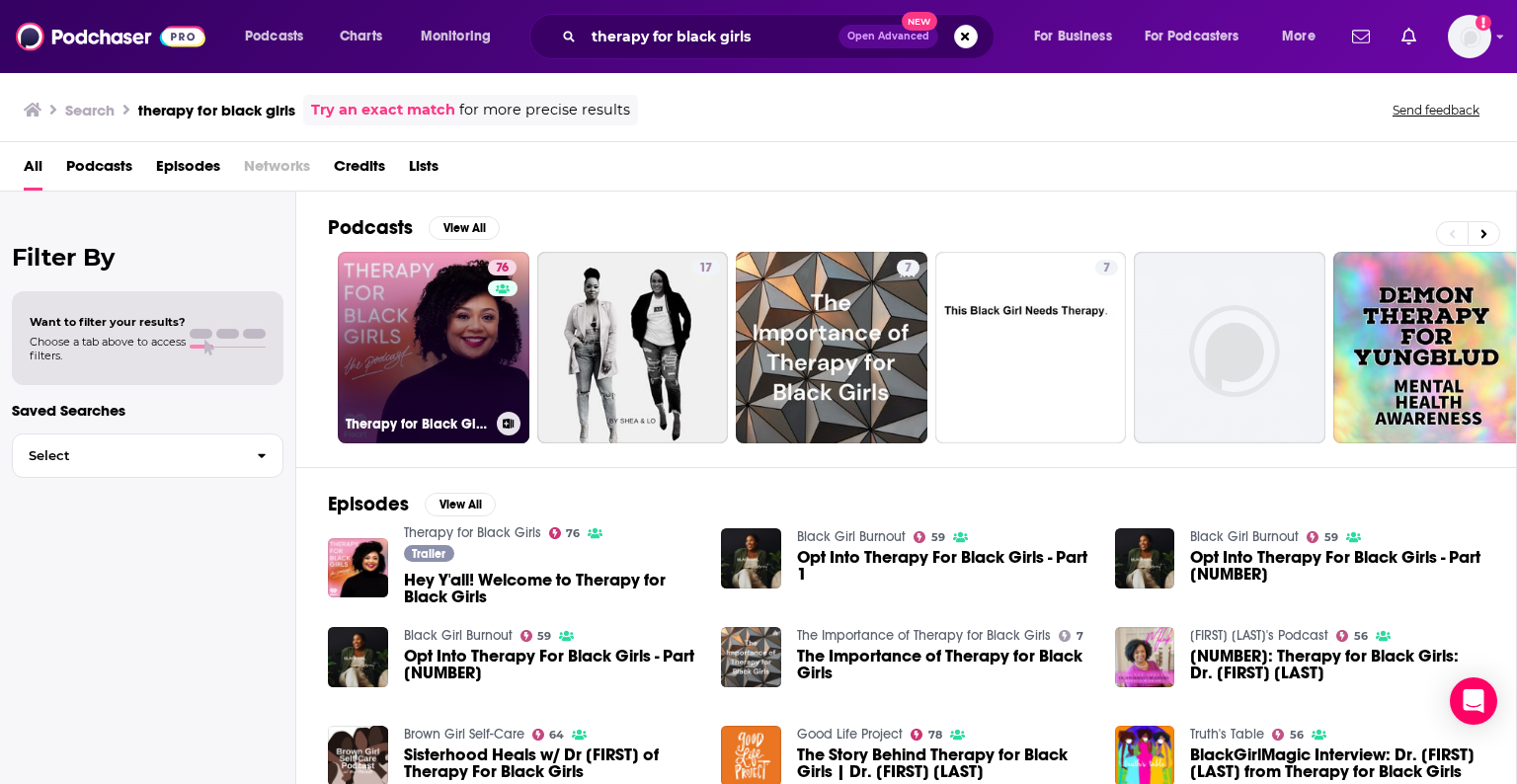 click on "76 Therapy for Black Girls" at bounding box center [434, 348] 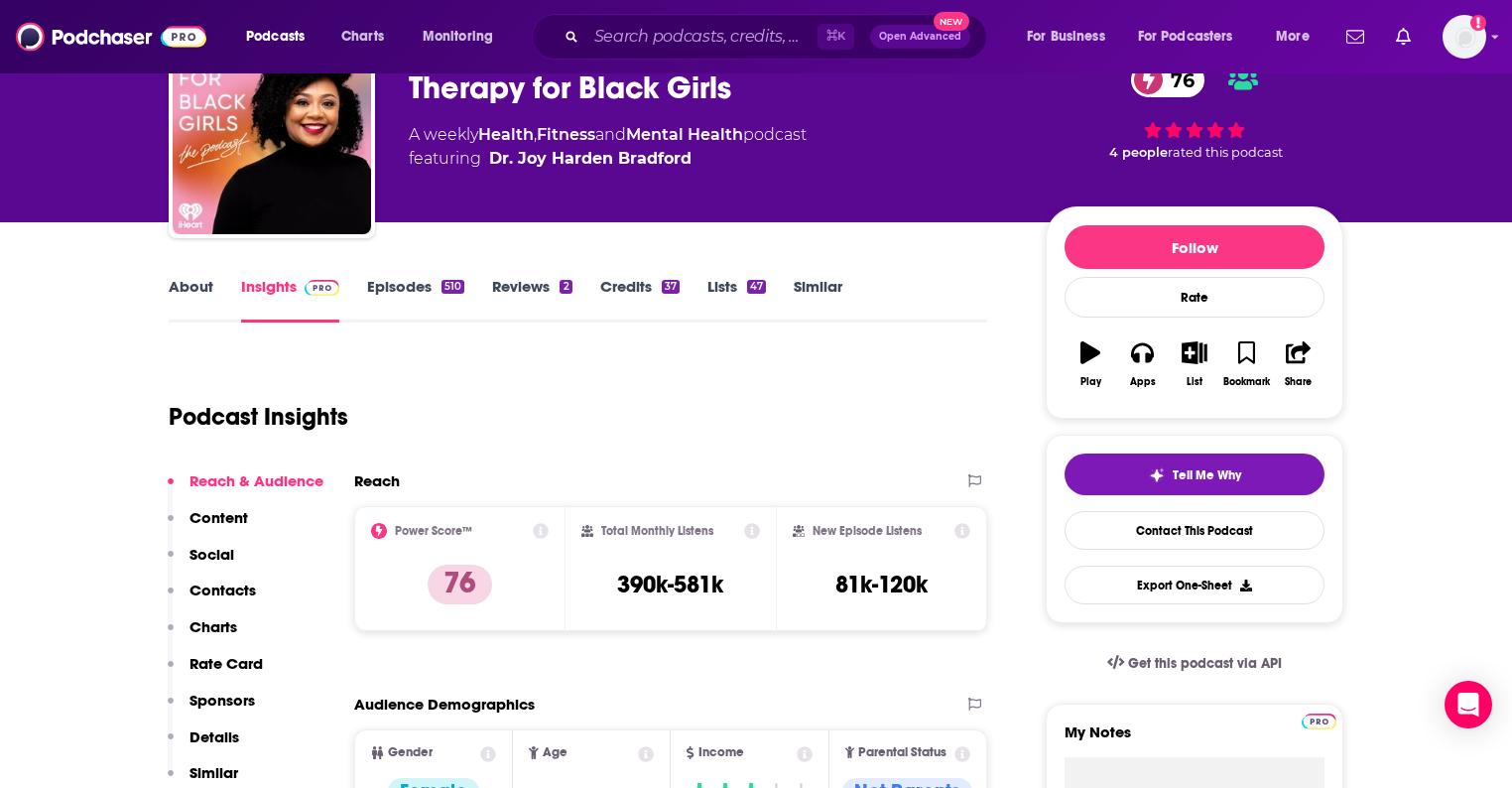 scroll, scrollTop: 152, scrollLeft: 0, axis: vertical 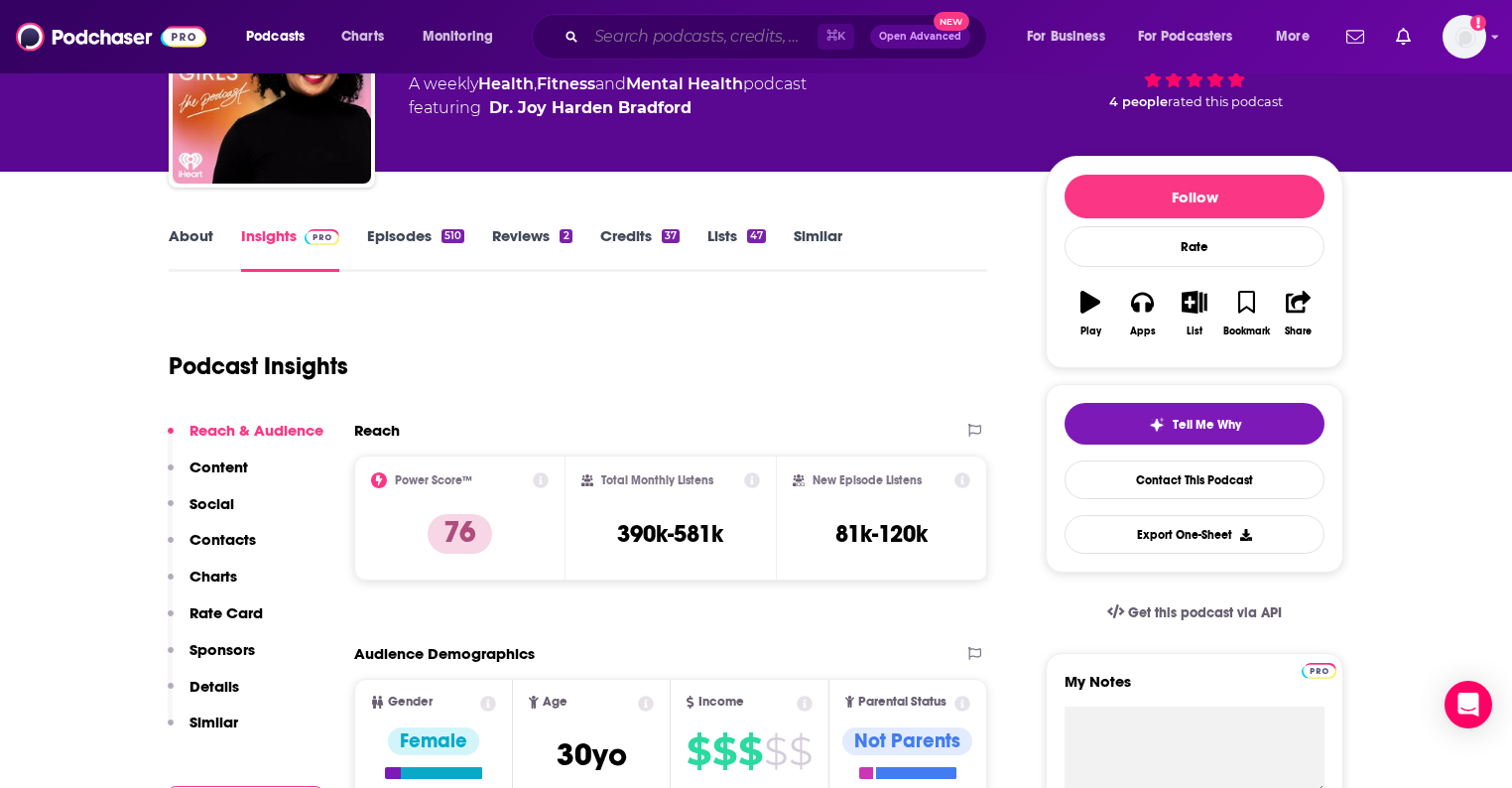 click at bounding box center (701, 37) 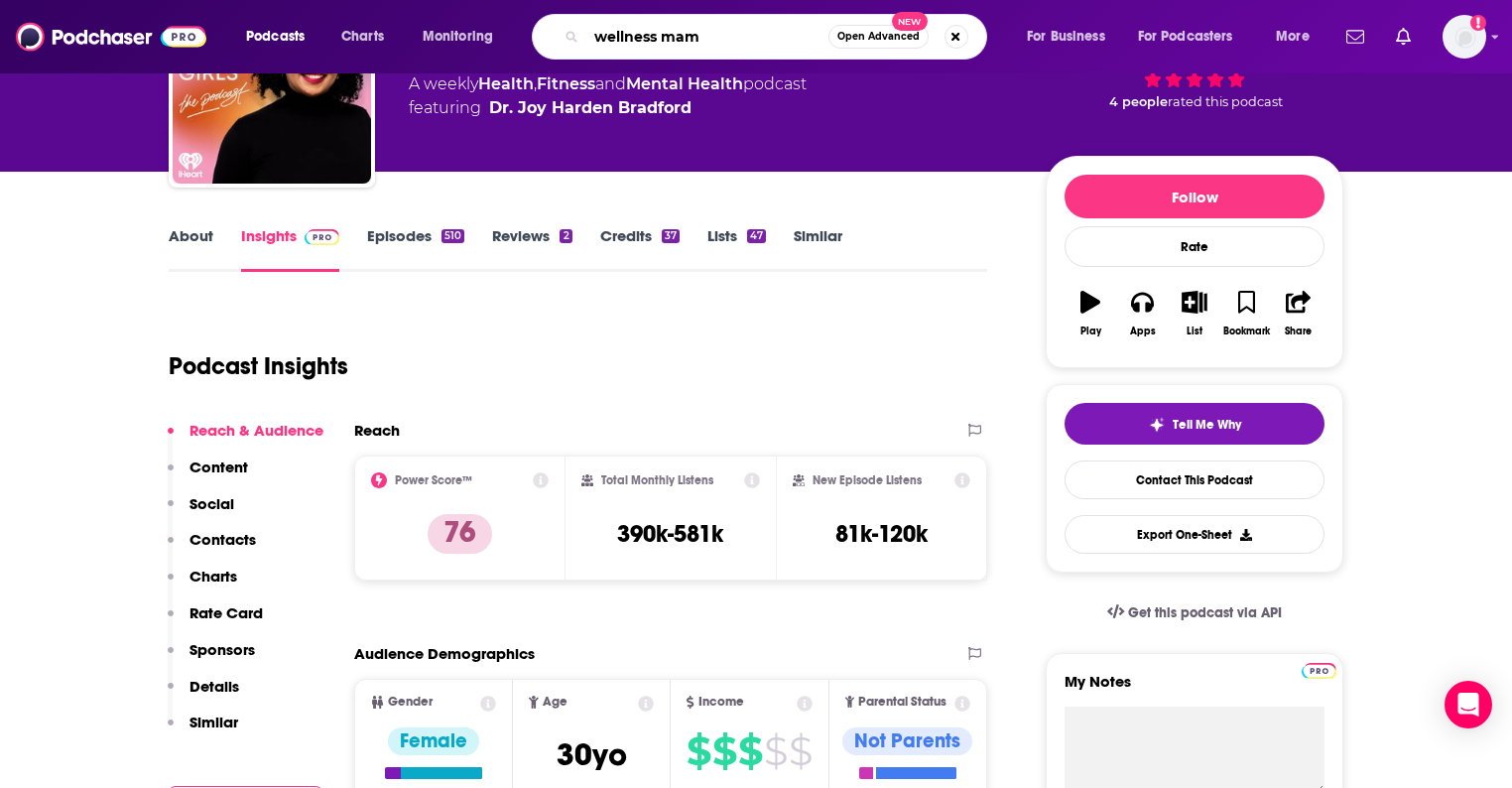 type on "wellness mama" 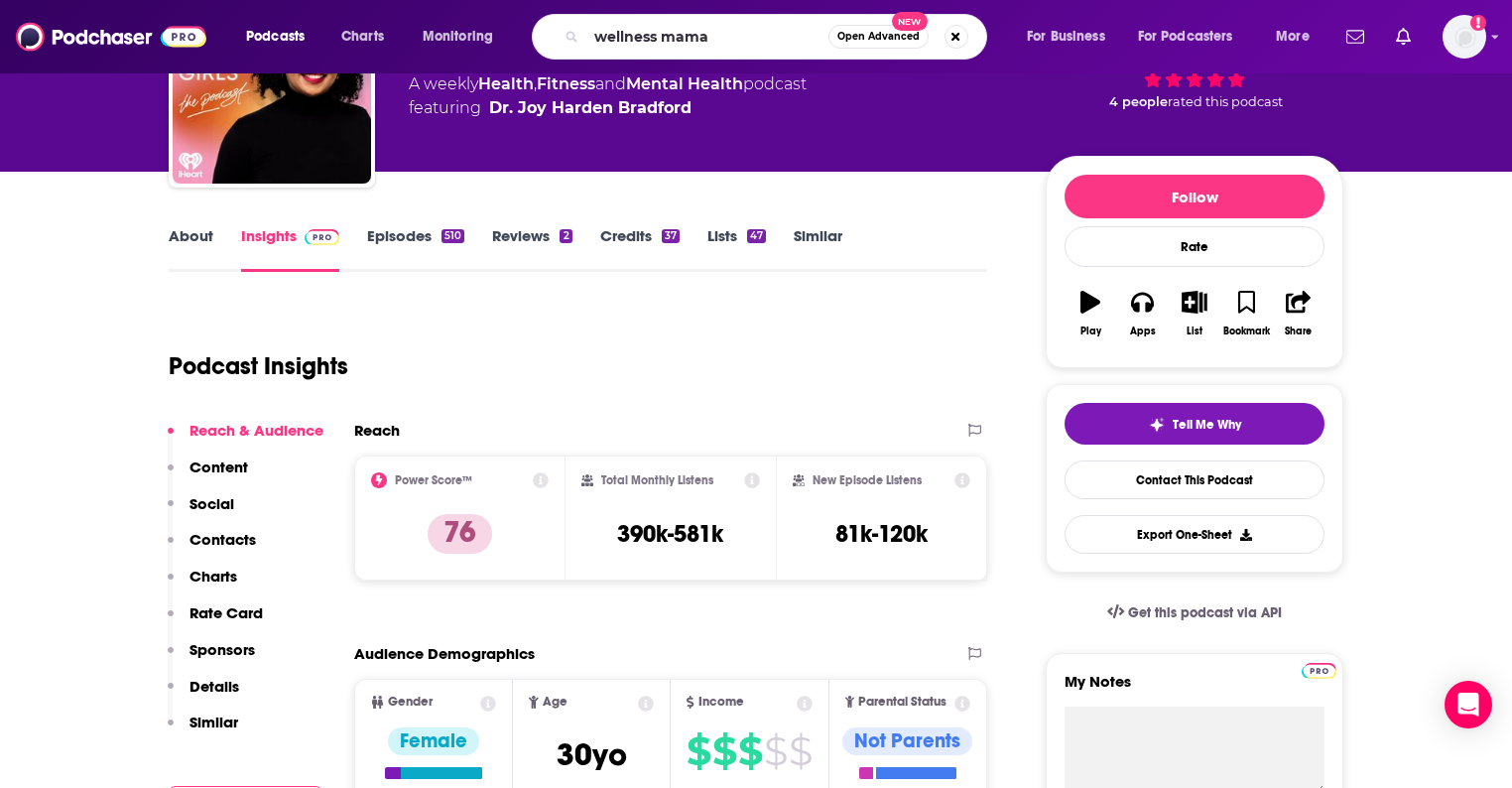 scroll, scrollTop: 0, scrollLeft: 0, axis: both 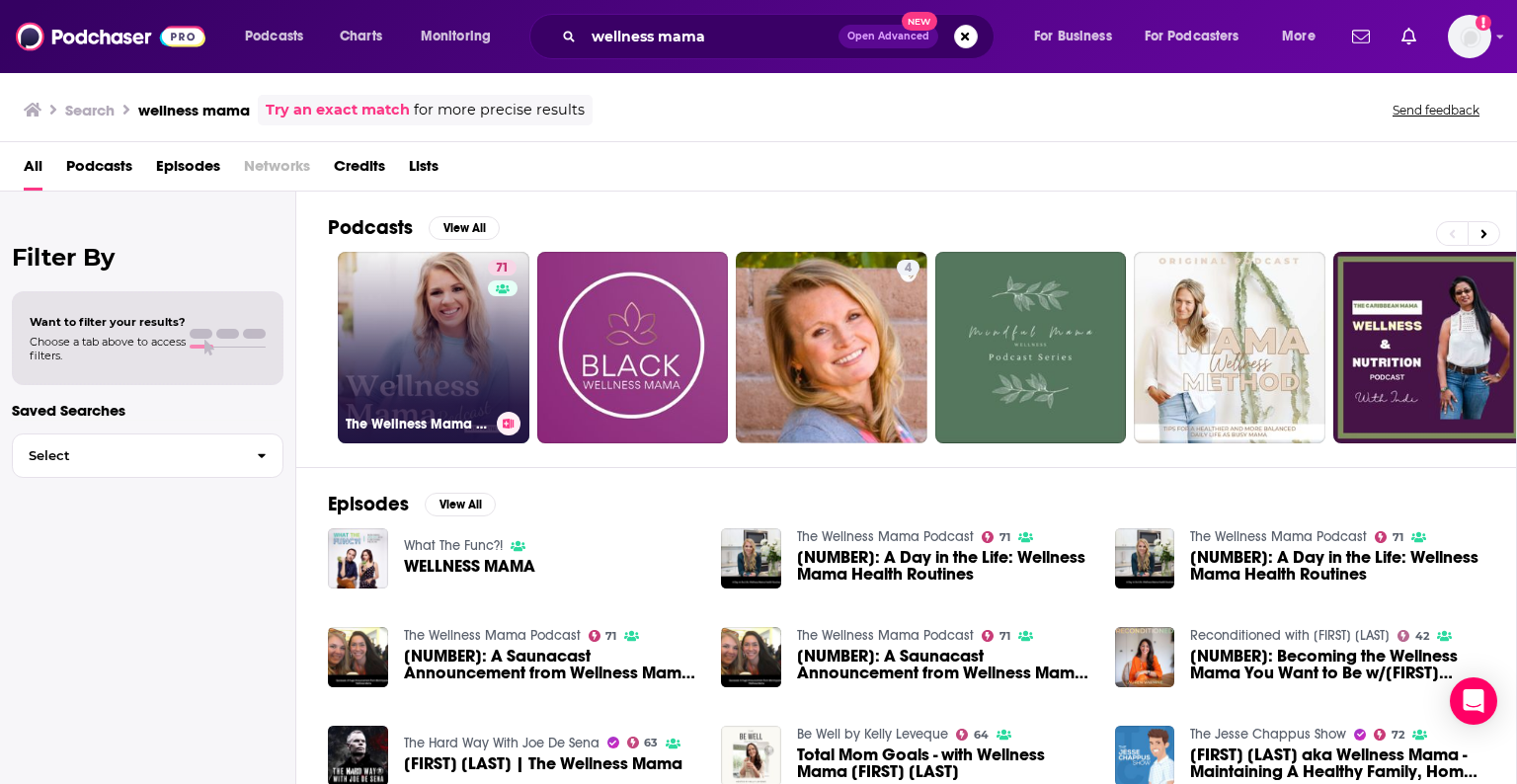 click on "71 The Wellness Mama Podcast" at bounding box center (434, 348) 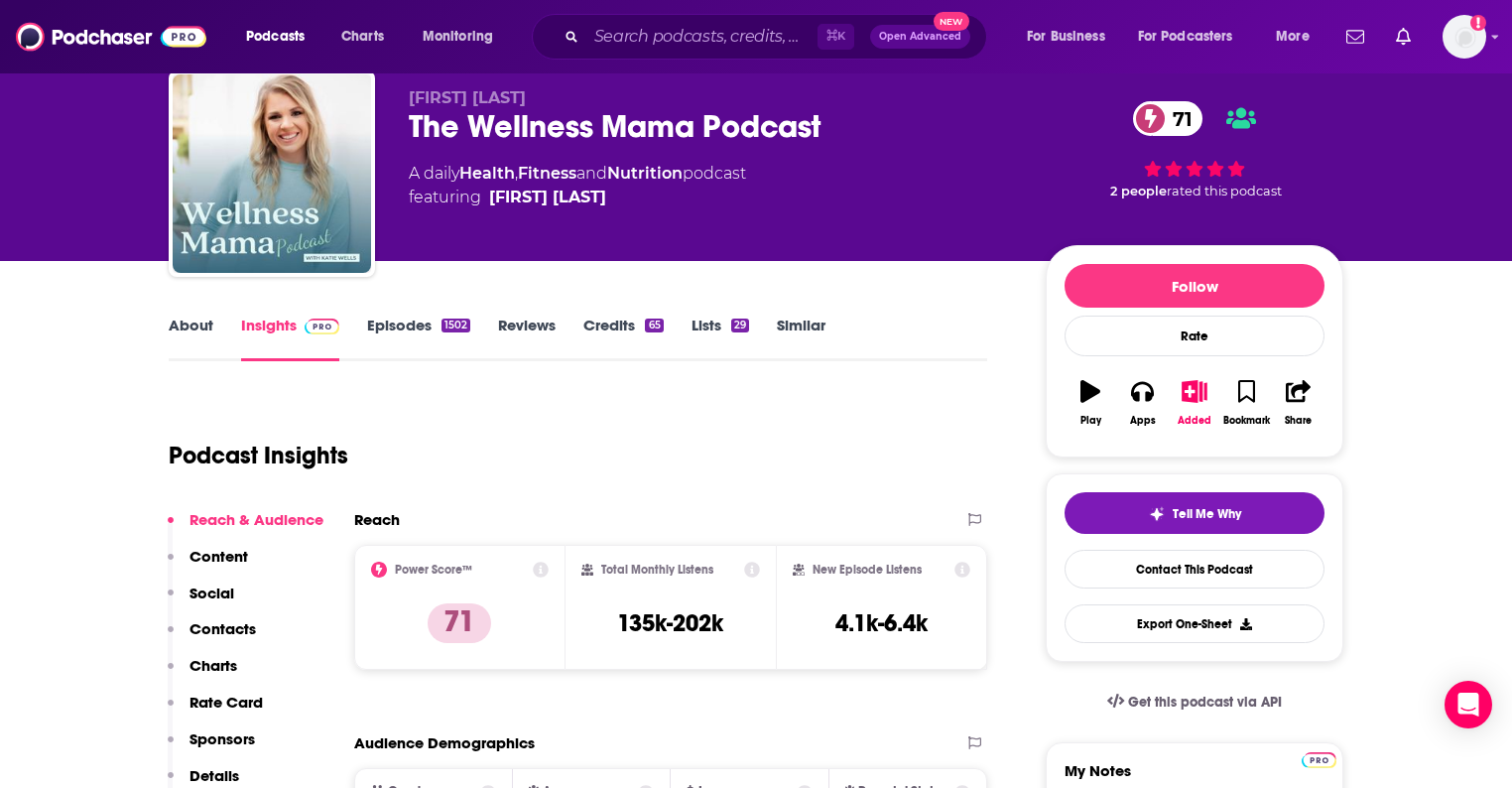 scroll, scrollTop: 64, scrollLeft: 0, axis: vertical 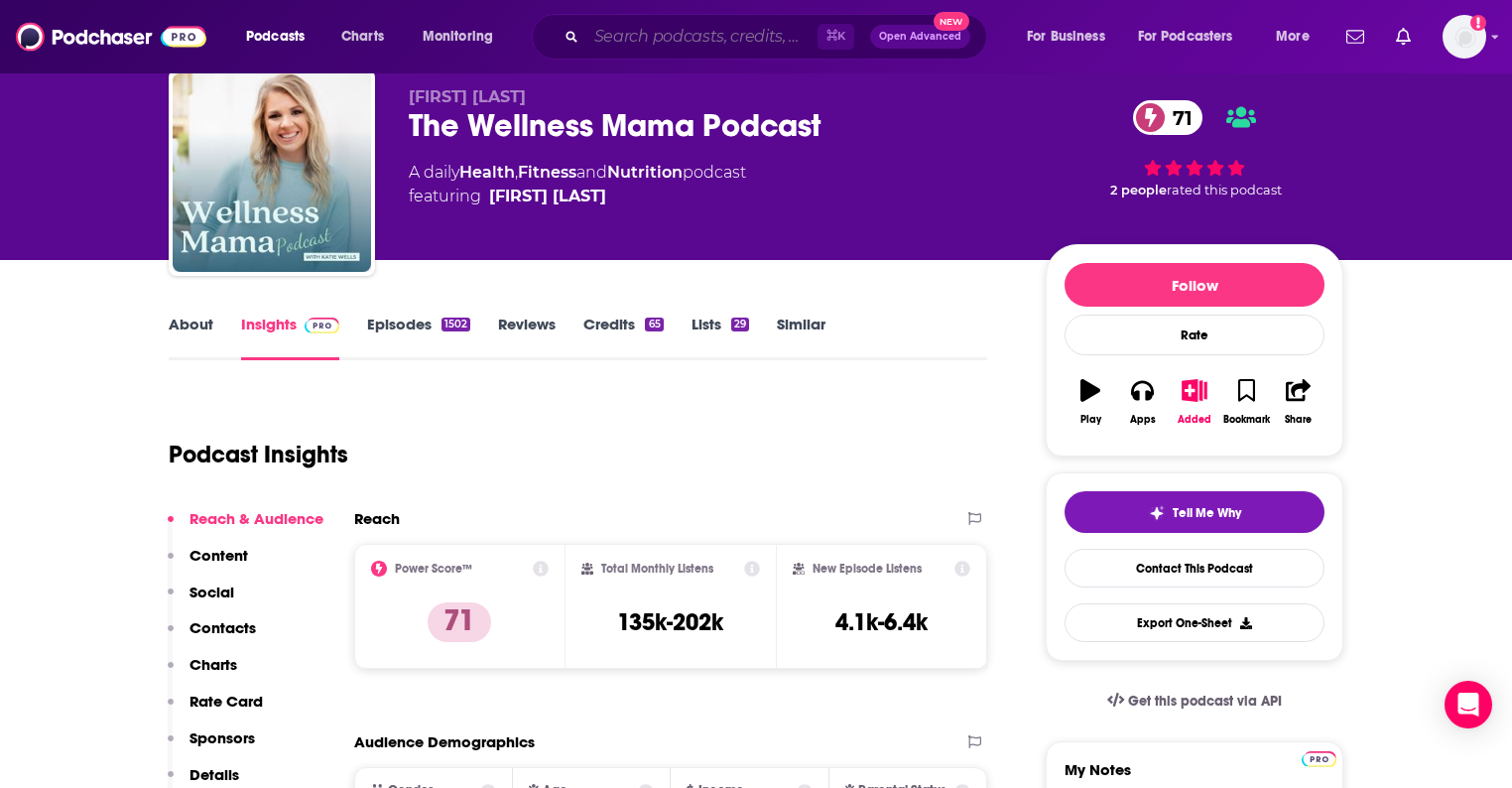 click at bounding box center (701, 37) 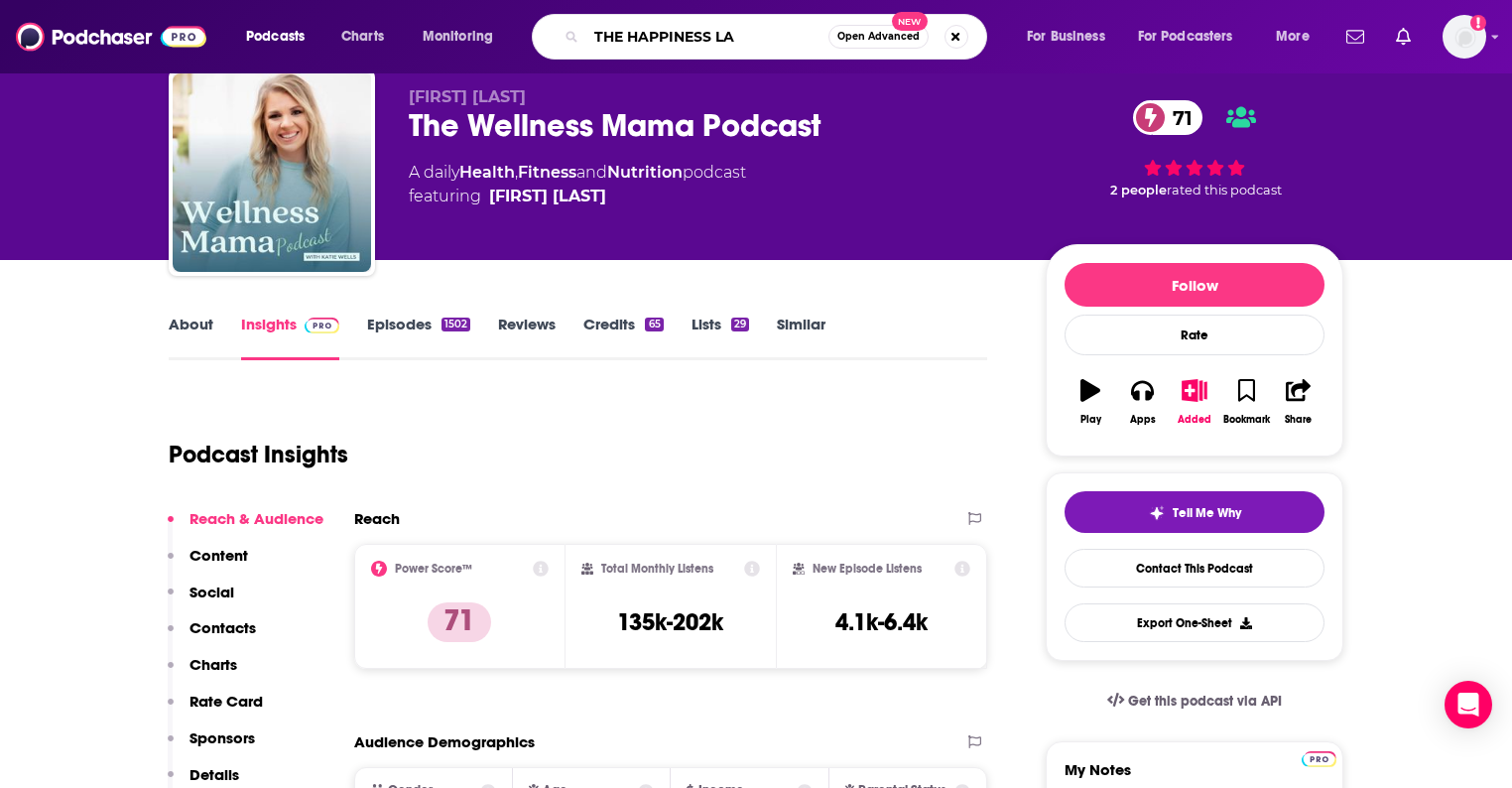 type on "THE HAPPINESS LAB" 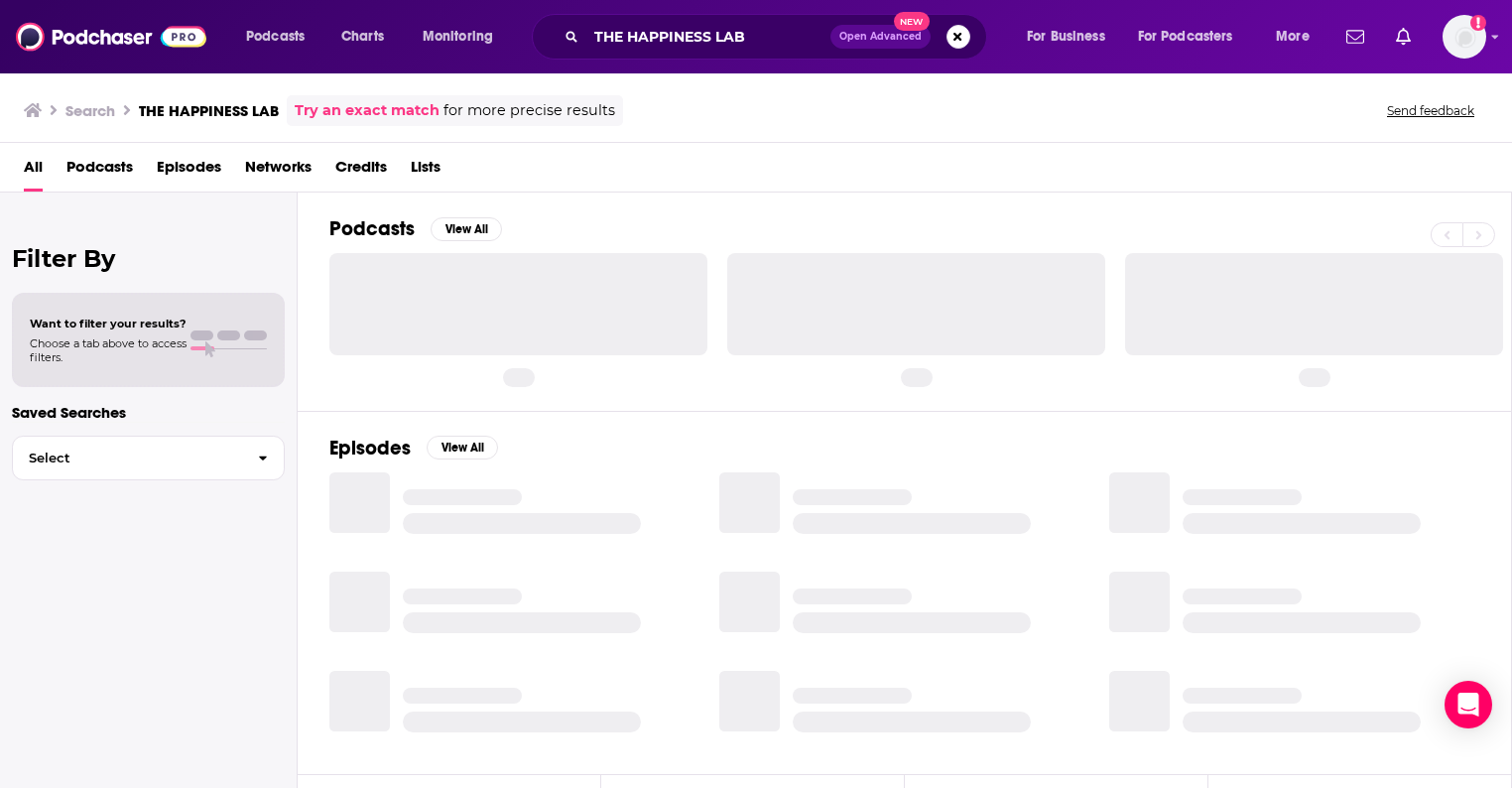 scroll, scrollTop: 0, scrollLeft: 0, axis: both 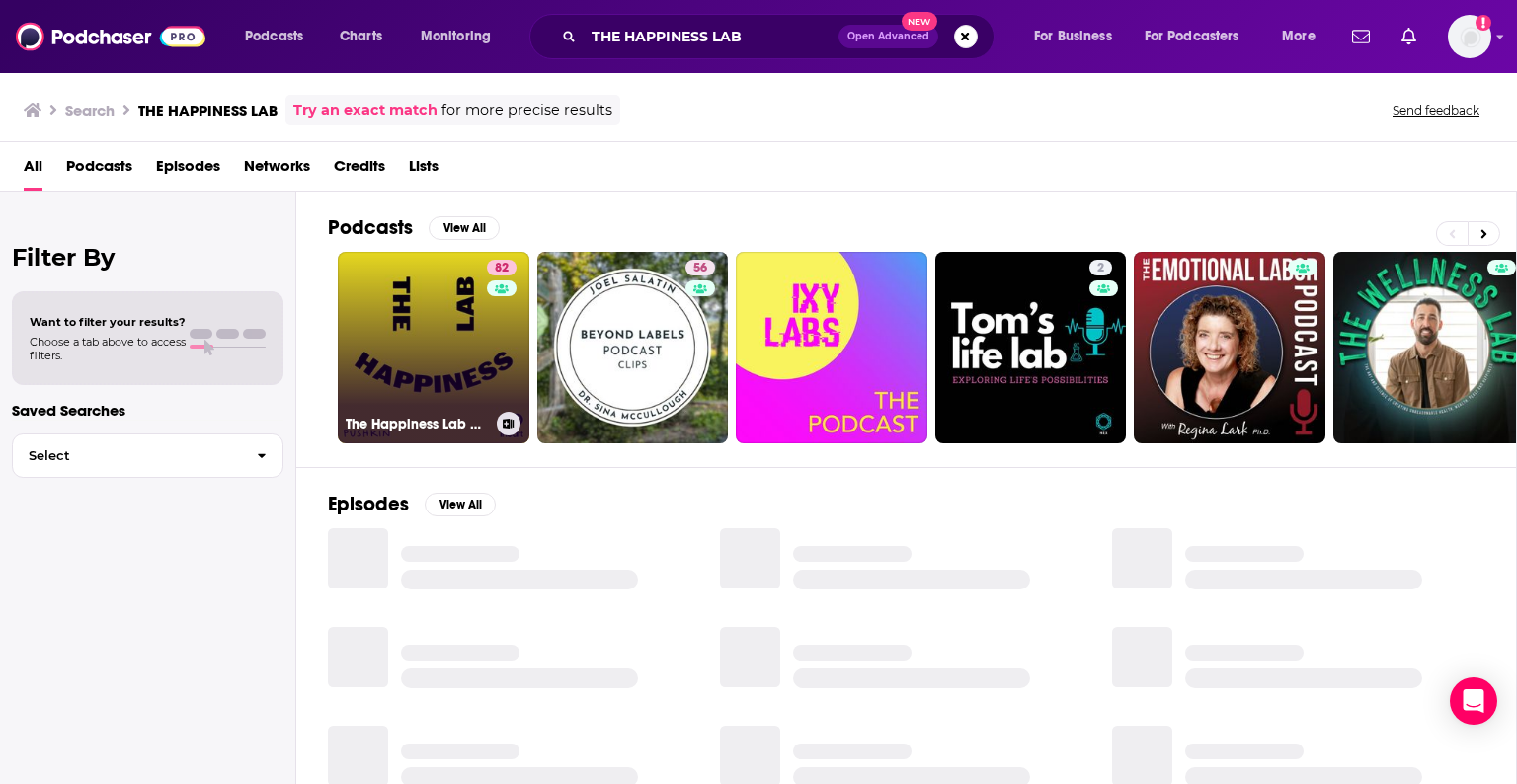 click on "[NUMBER] The Happiness Lab with Dr. [LAST]" at bounding box center (434, 348) 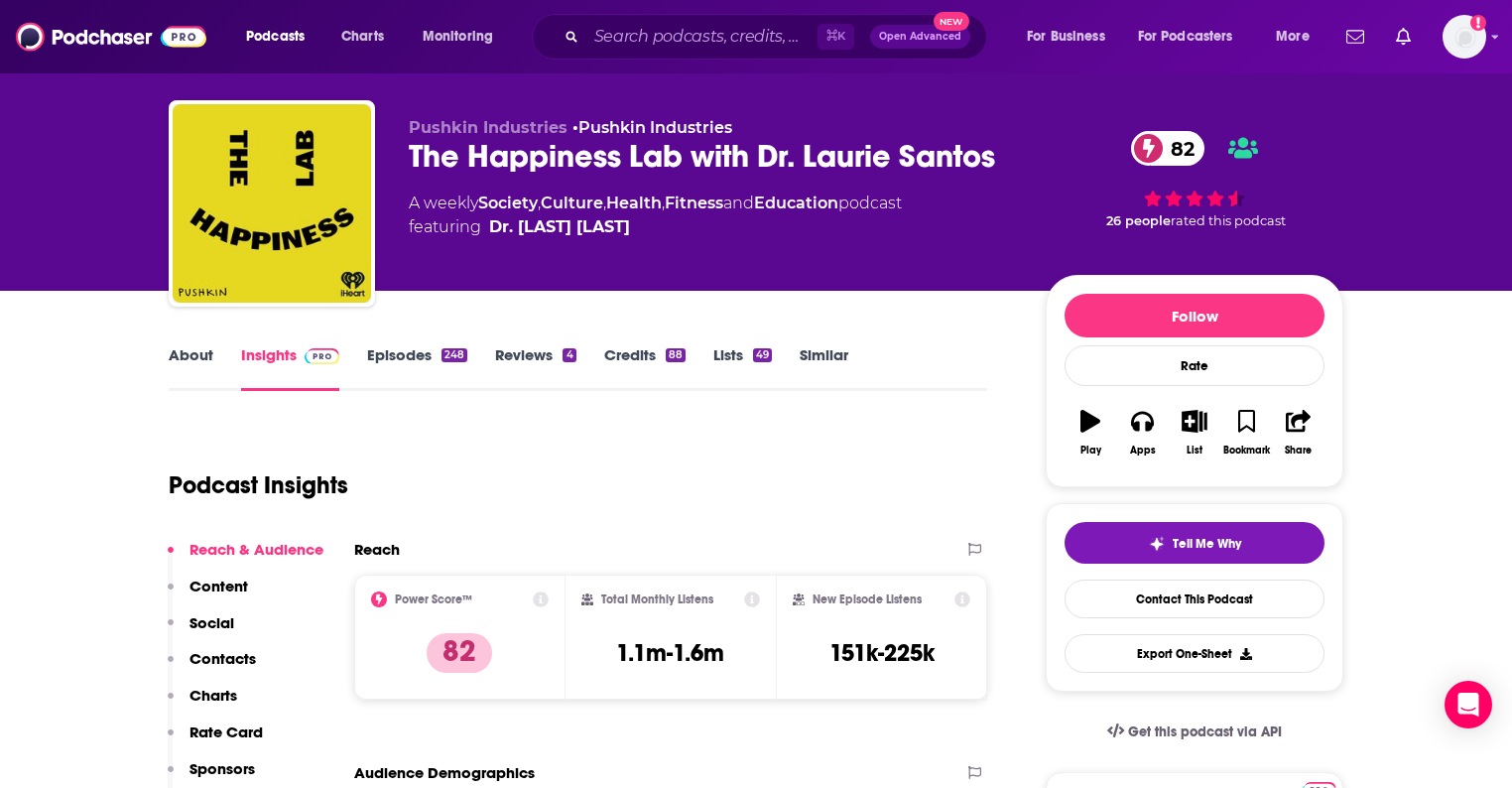 scroll, scrollTop: 103, scrollLeft: 0, axis: vertical 